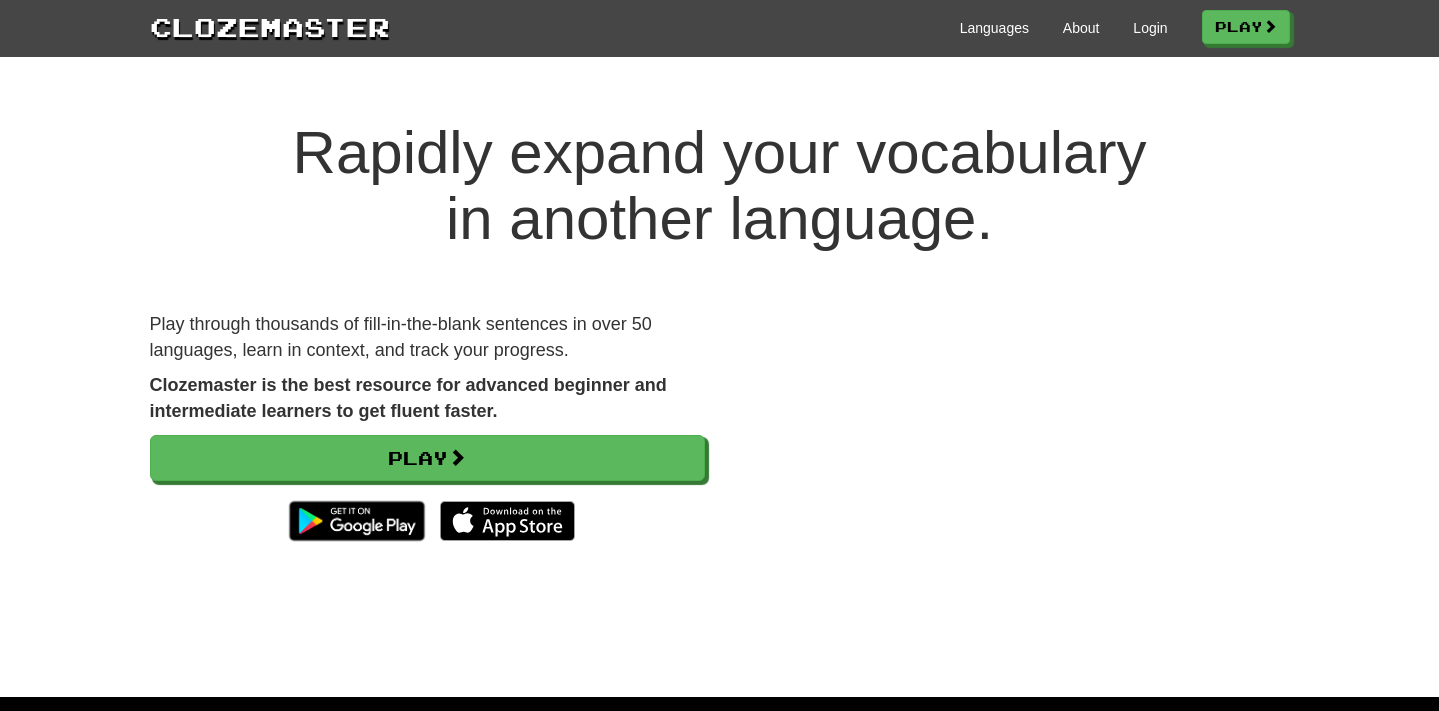 scroll, scrollTop: 61, scrollLeft: 0, axis: vertical 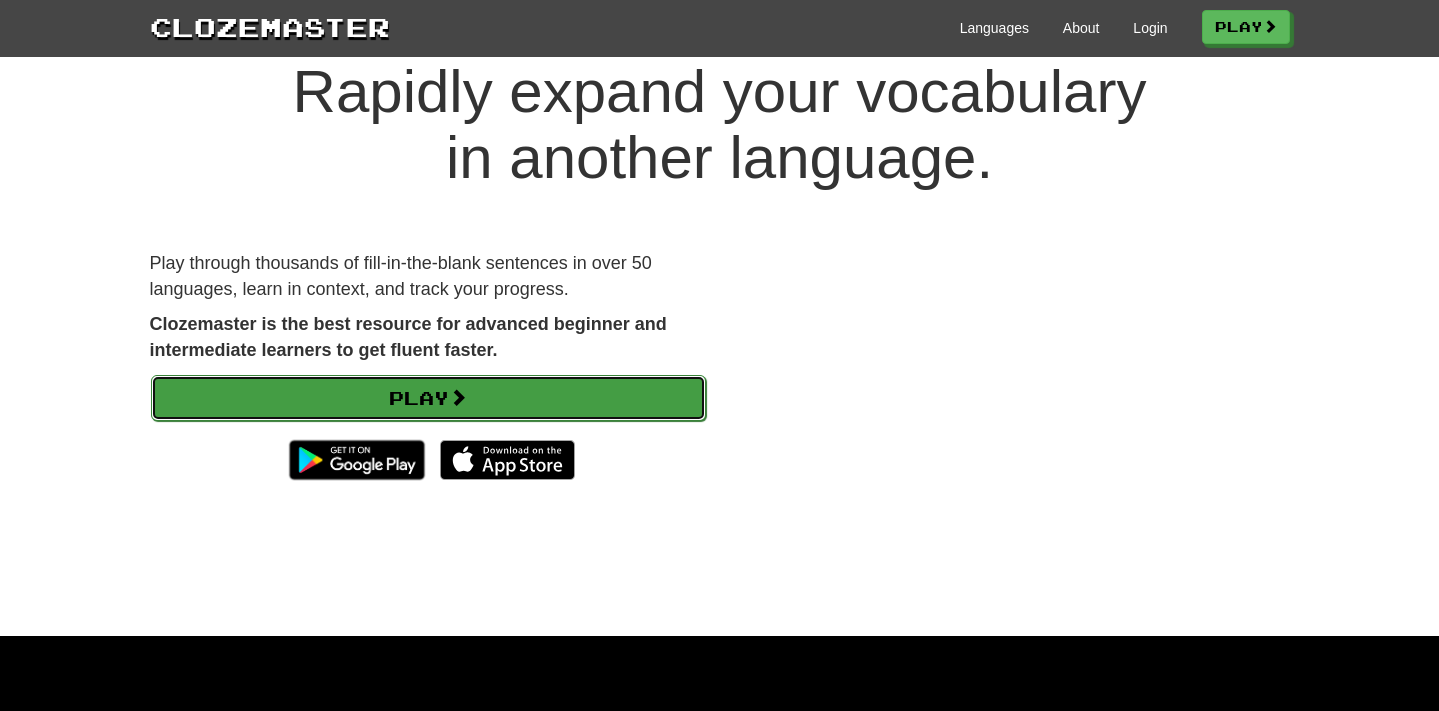 click on "Play" at bounding box center [428, 398] 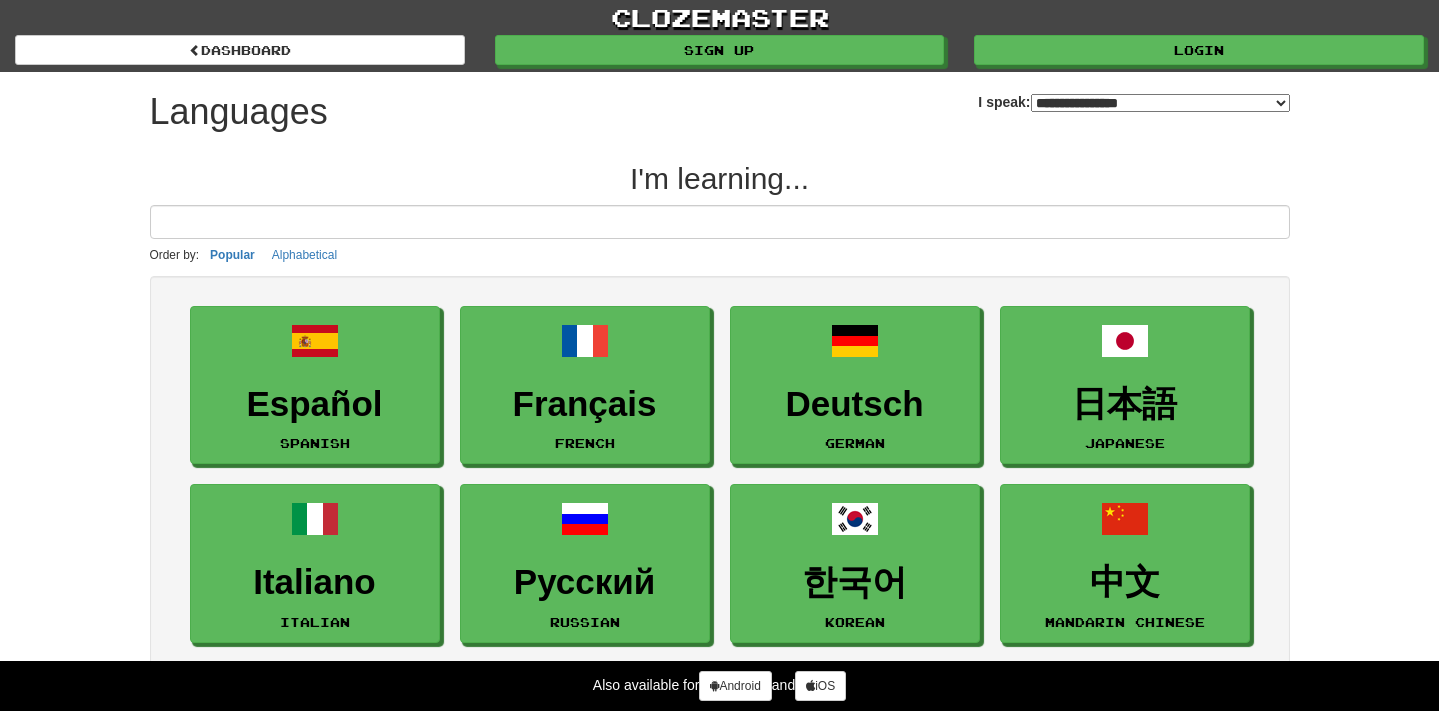 select on "*******" 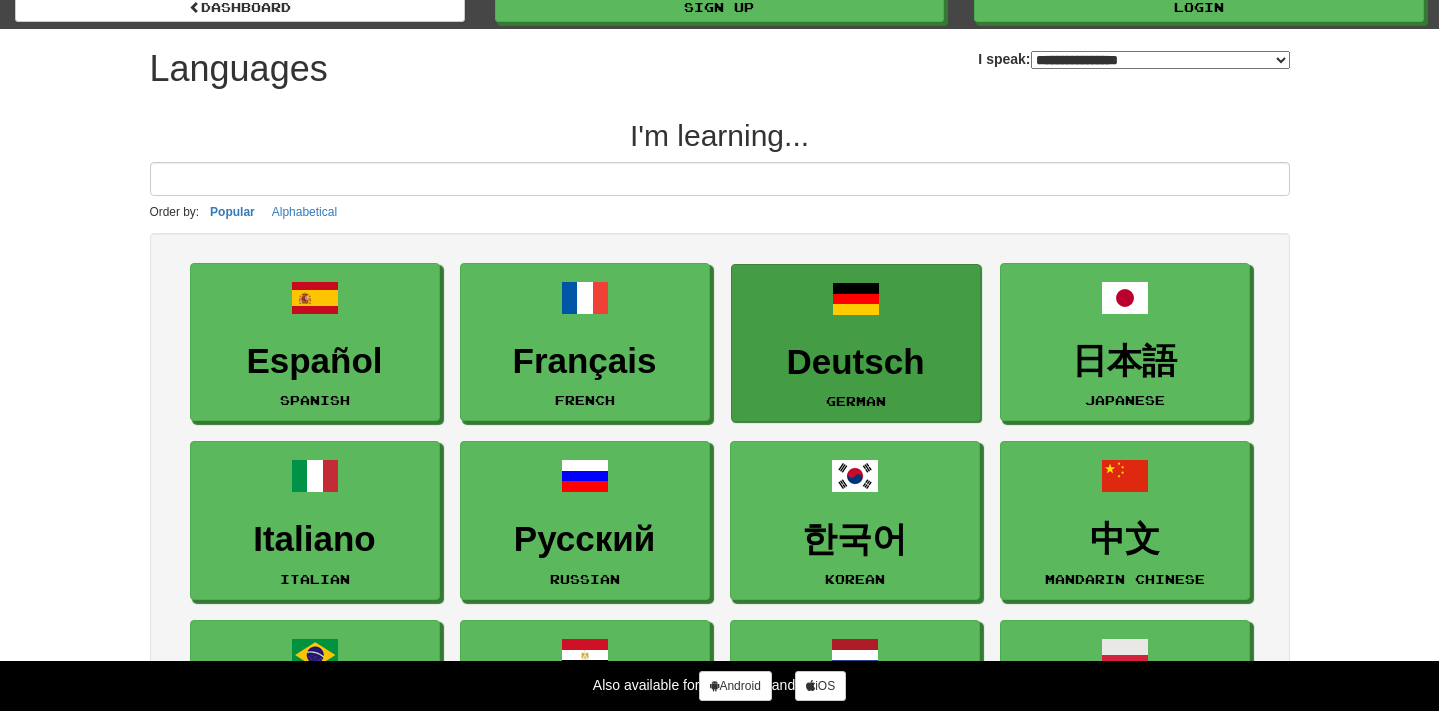 scroll, scrollTop: 49, scrollLeft: 0, axis: vertical 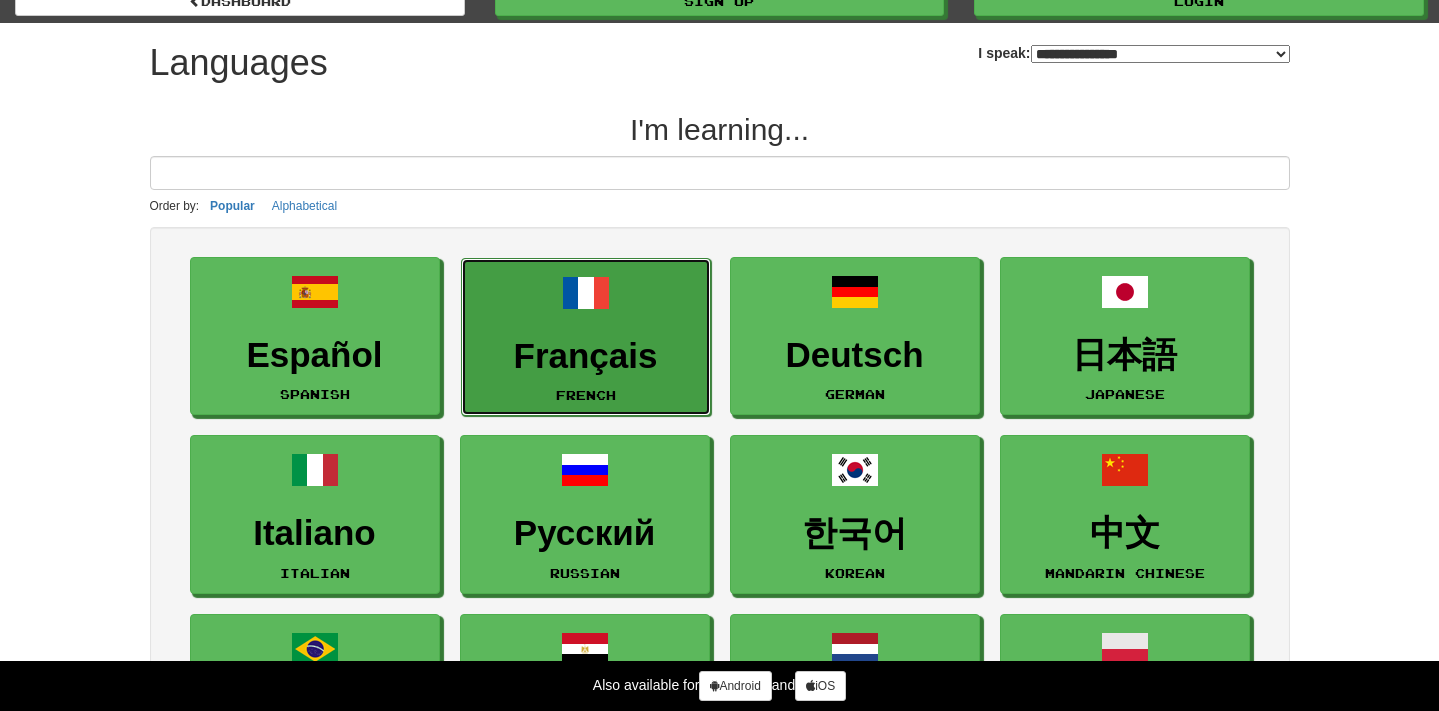 click on "Français French" at bounding box center (586, 337) 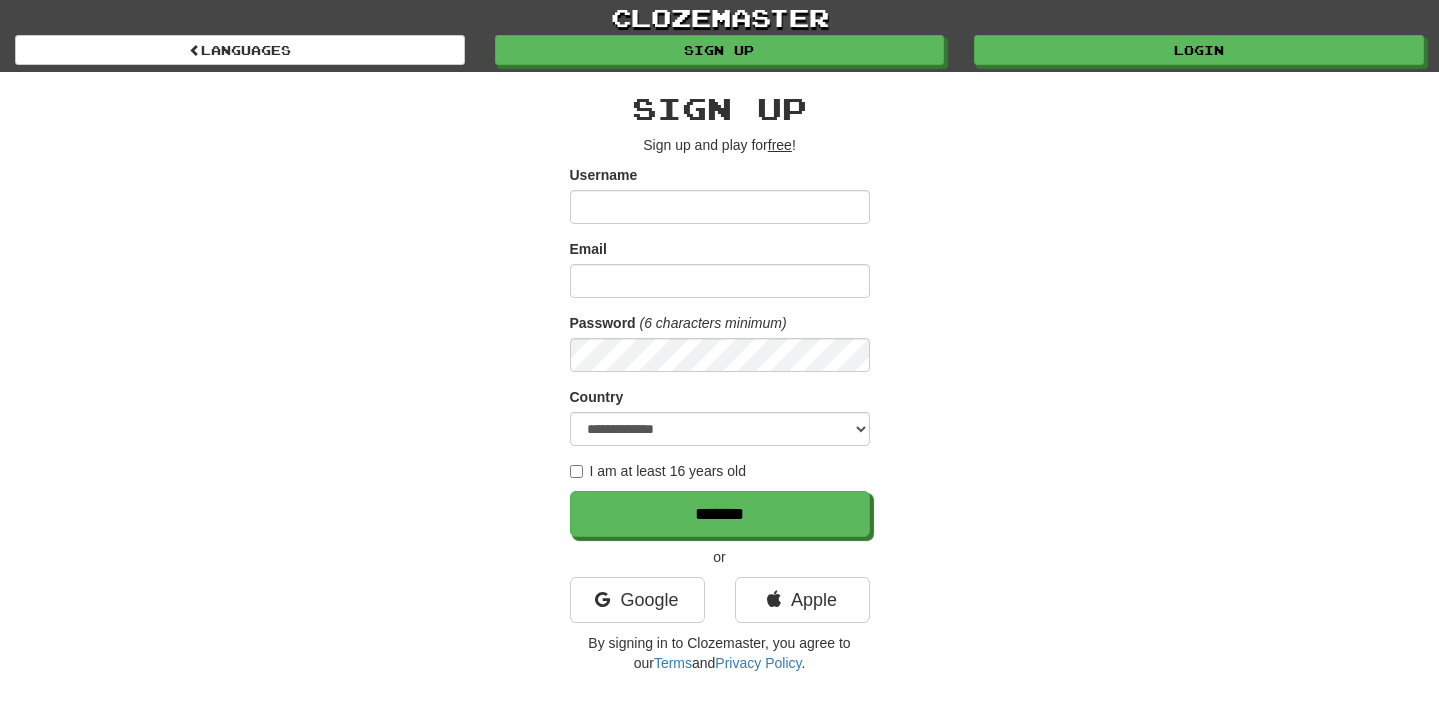 scroll, scrollTop: 0, scrollLeft: 0, axis: both 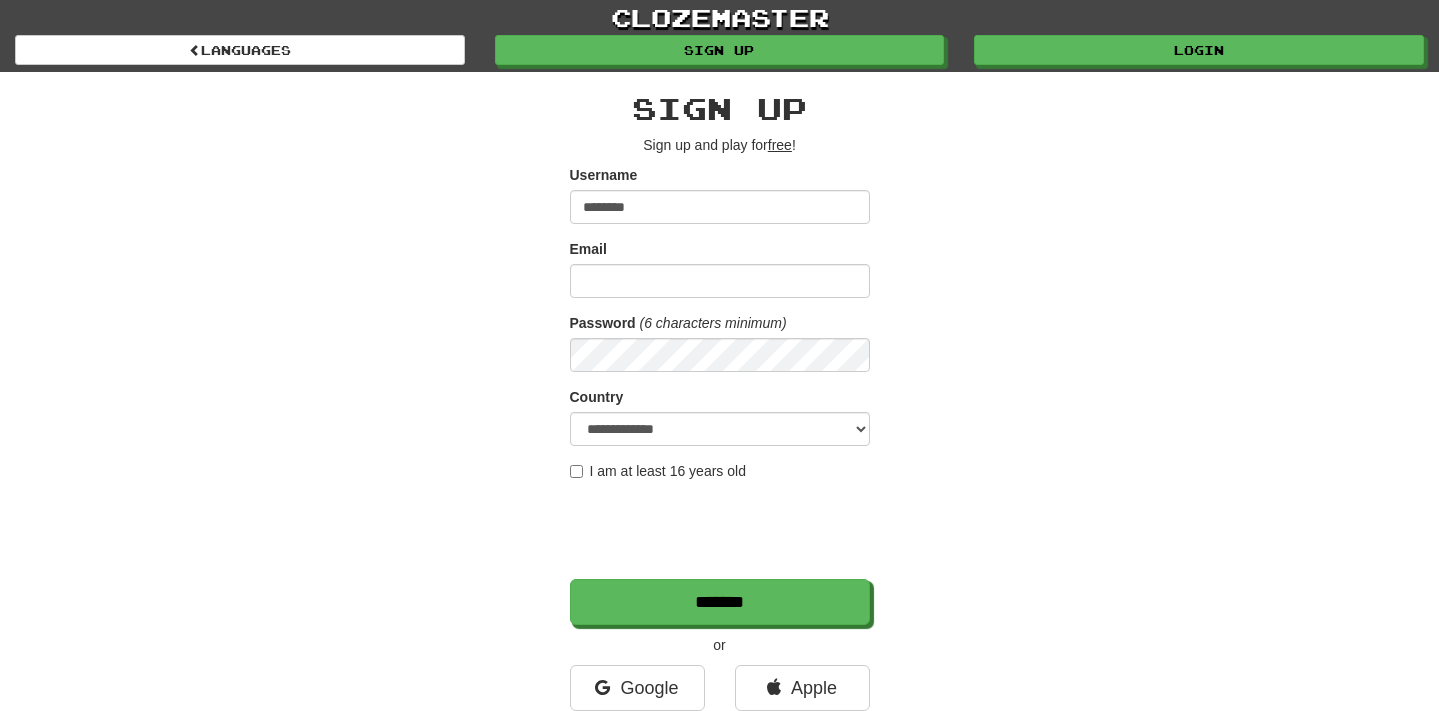 type on "********" 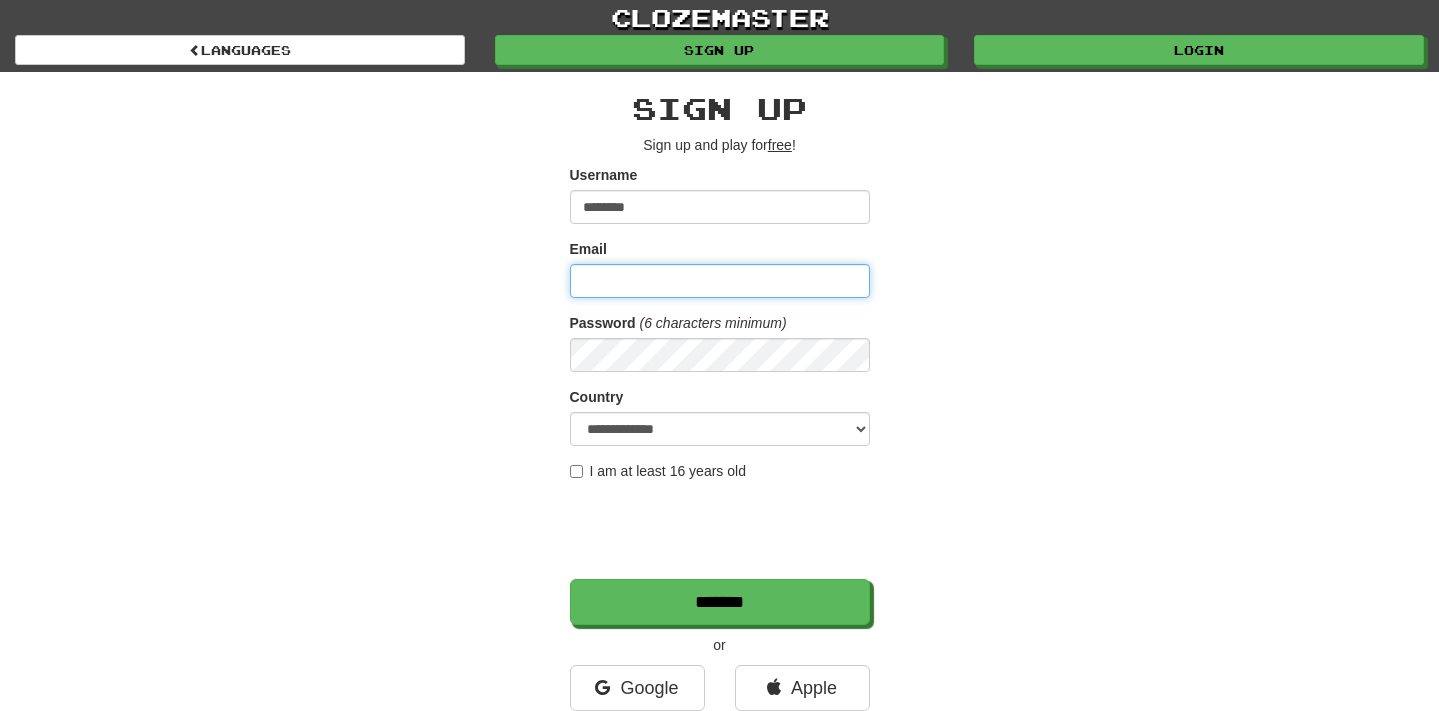 click on "Email" at bounding box center (720, 281) 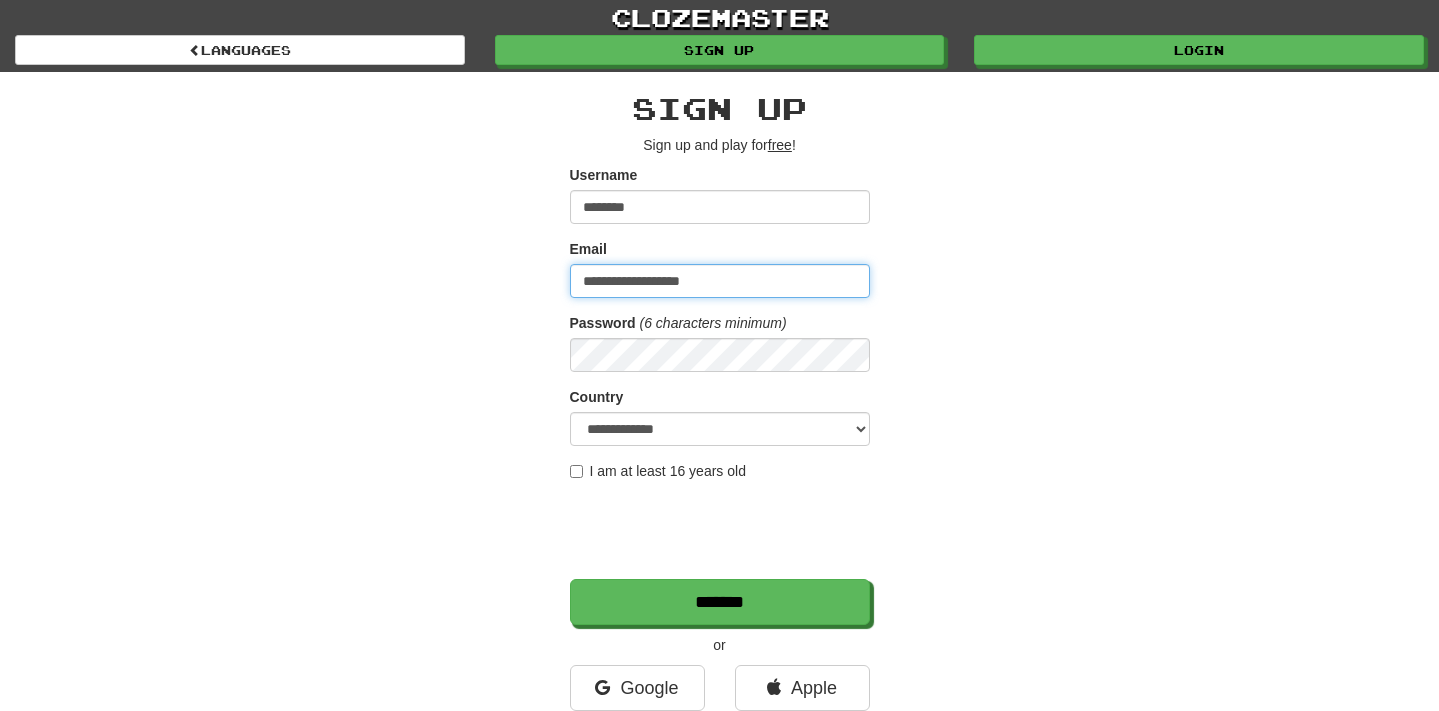 type on "**********" 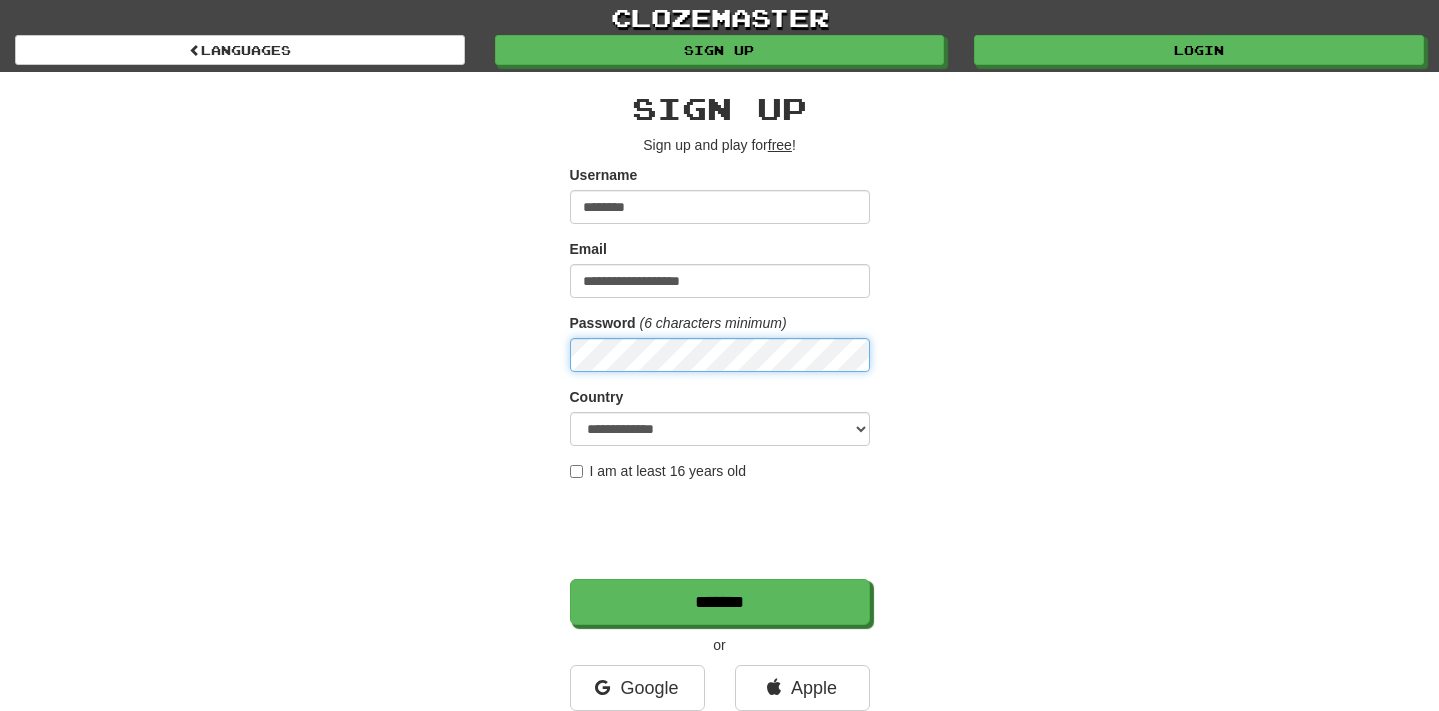 click on "*******" at bounding box center (720, 602) 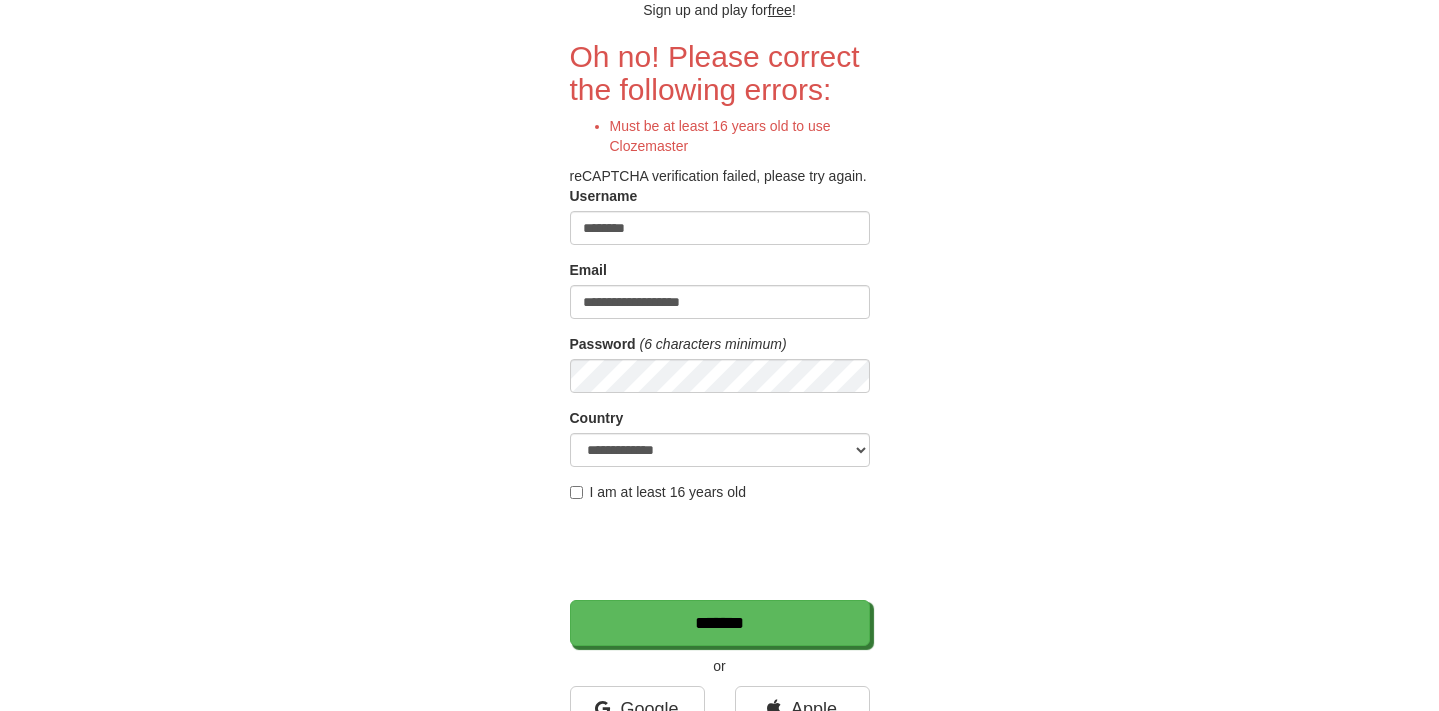 scroll, scrollTop: 167, scrollLeft: 0, axis: vertical 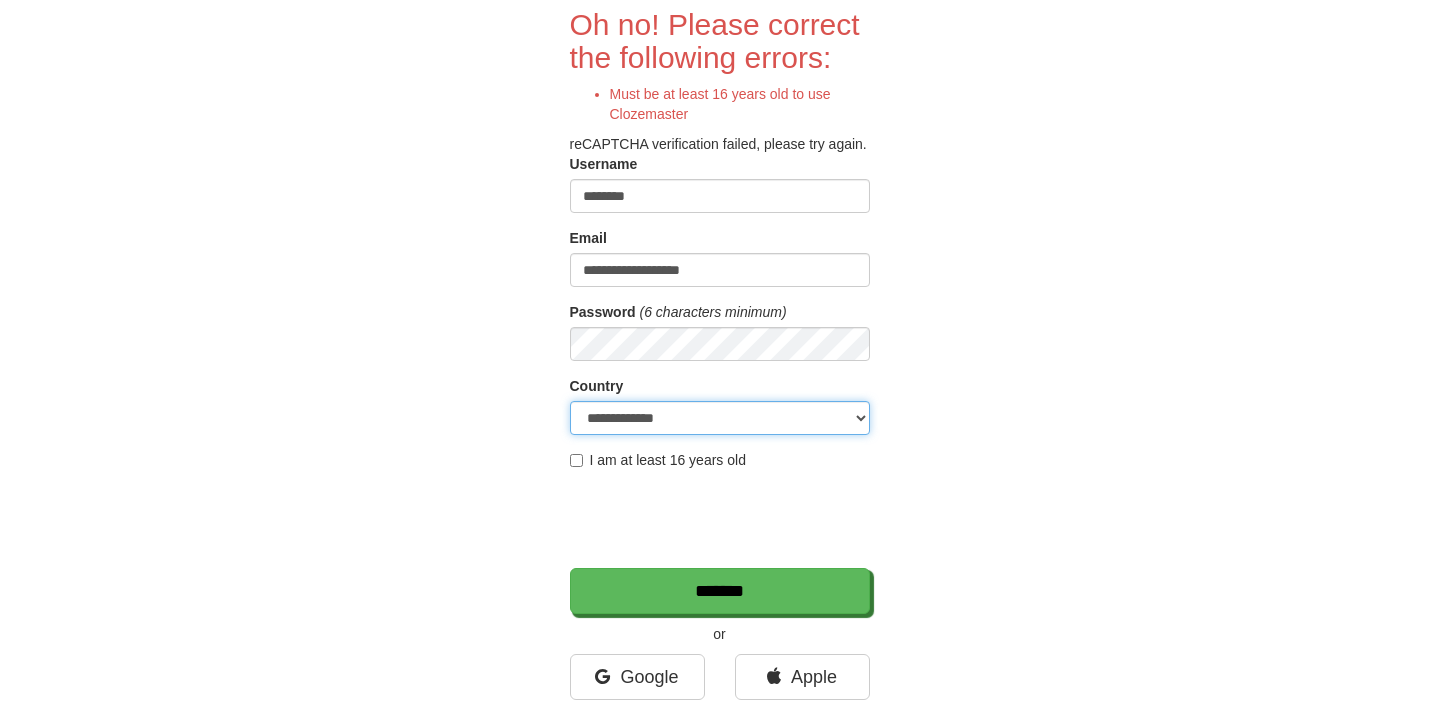 click on "**********" at bounding box center (720, 418) 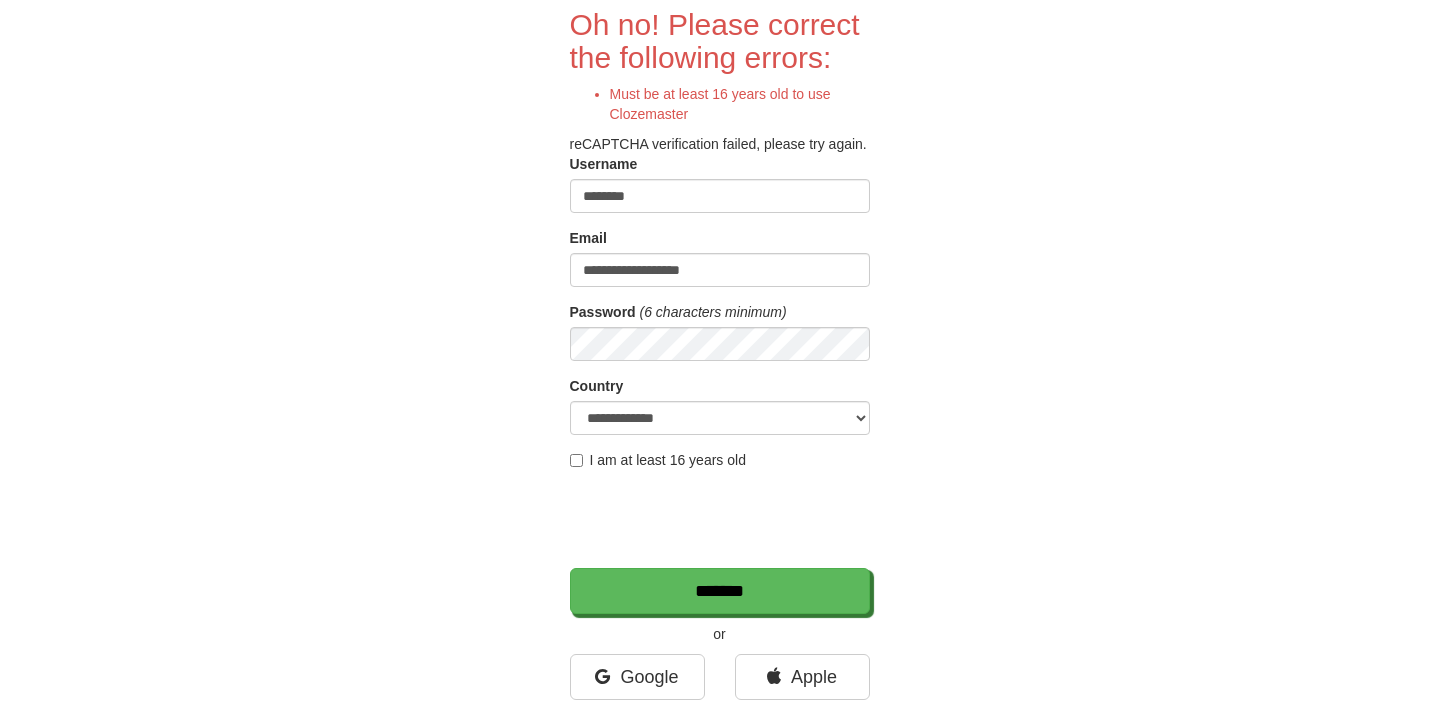 click on "I am at least 16 years old" at bounding box center [658, 460] 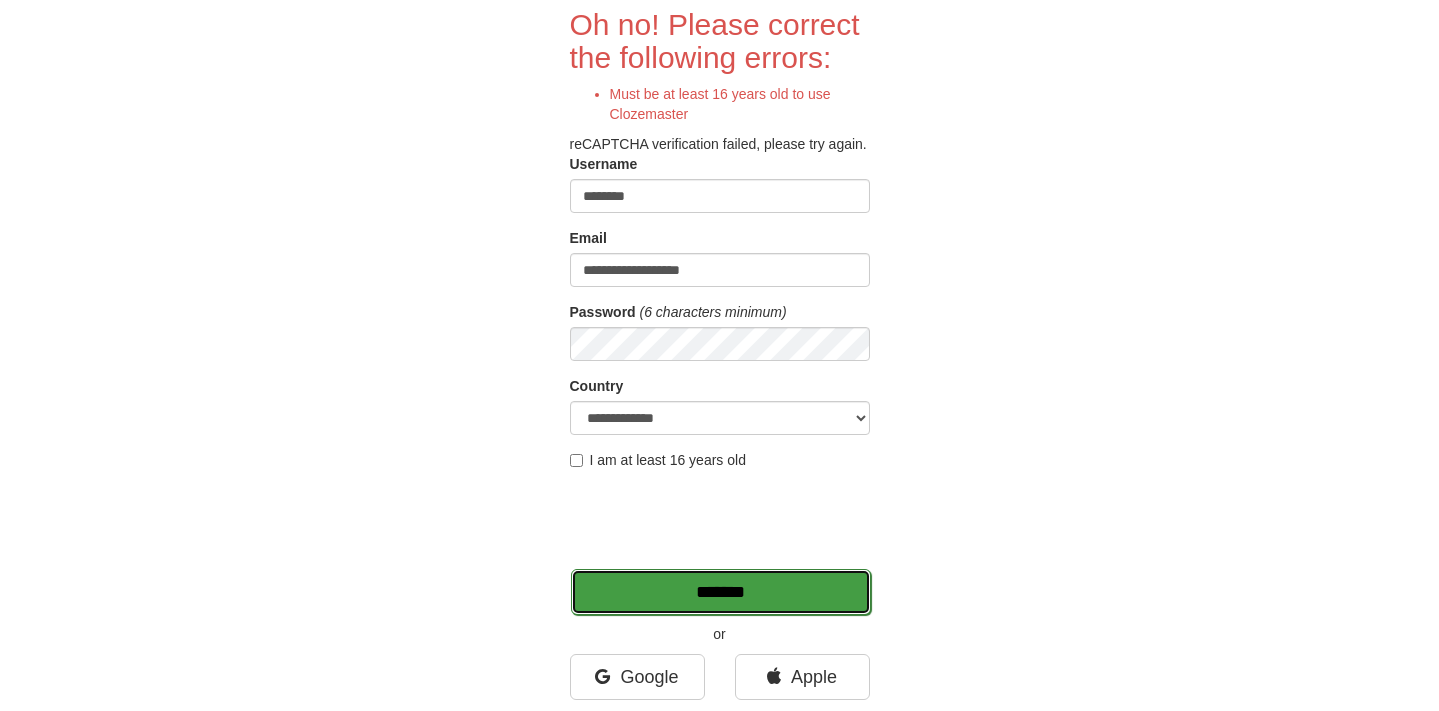 click on "*******" at bounding box center (721, 592) 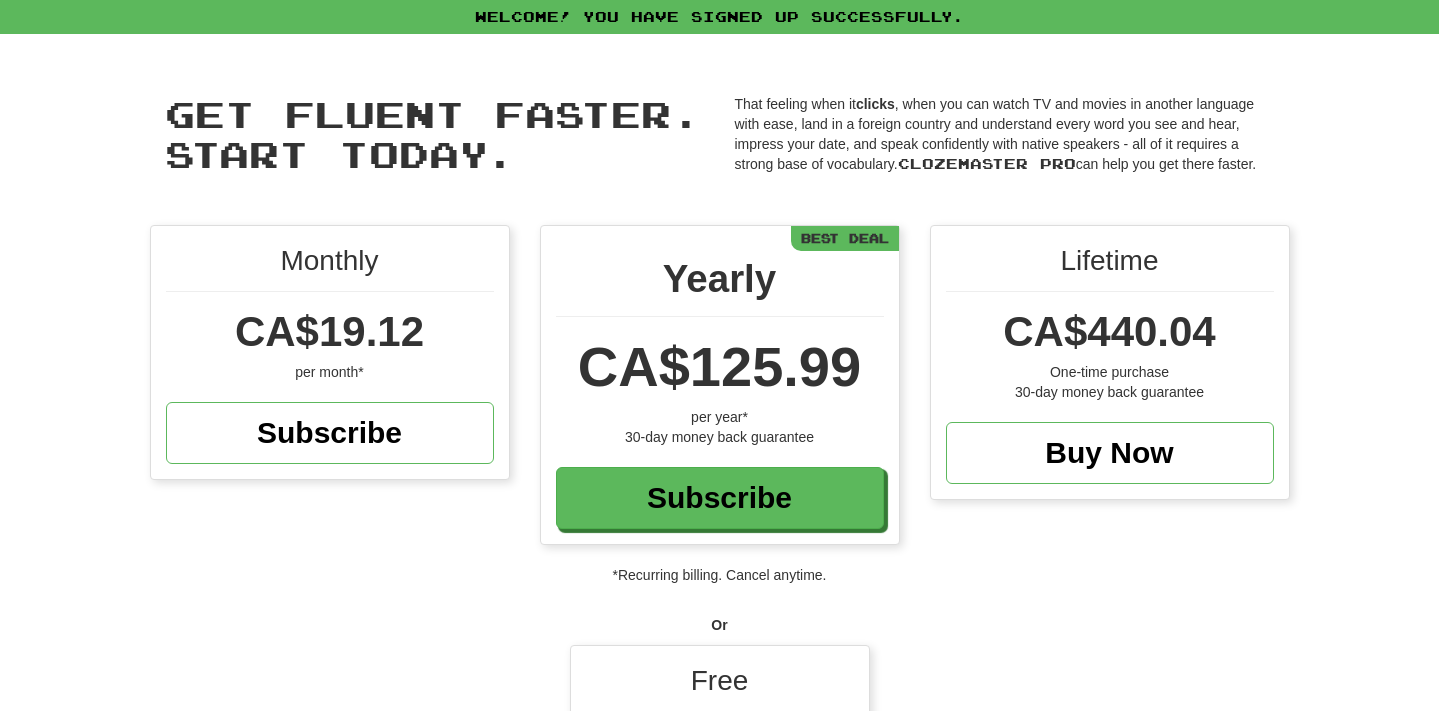 scroll, scrollTop: 327, scrollLeft: 0, axis: vertical 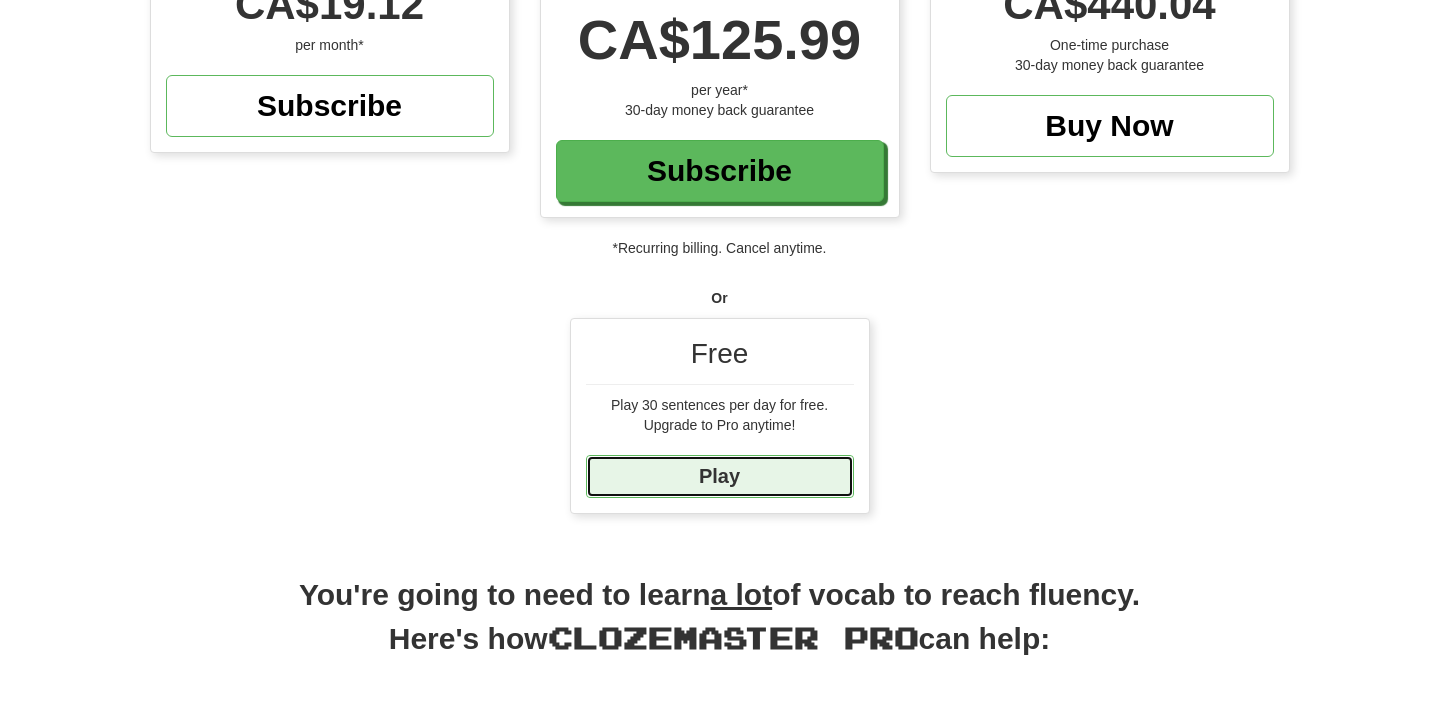 click on "Play" at bounding box center [720, 476] 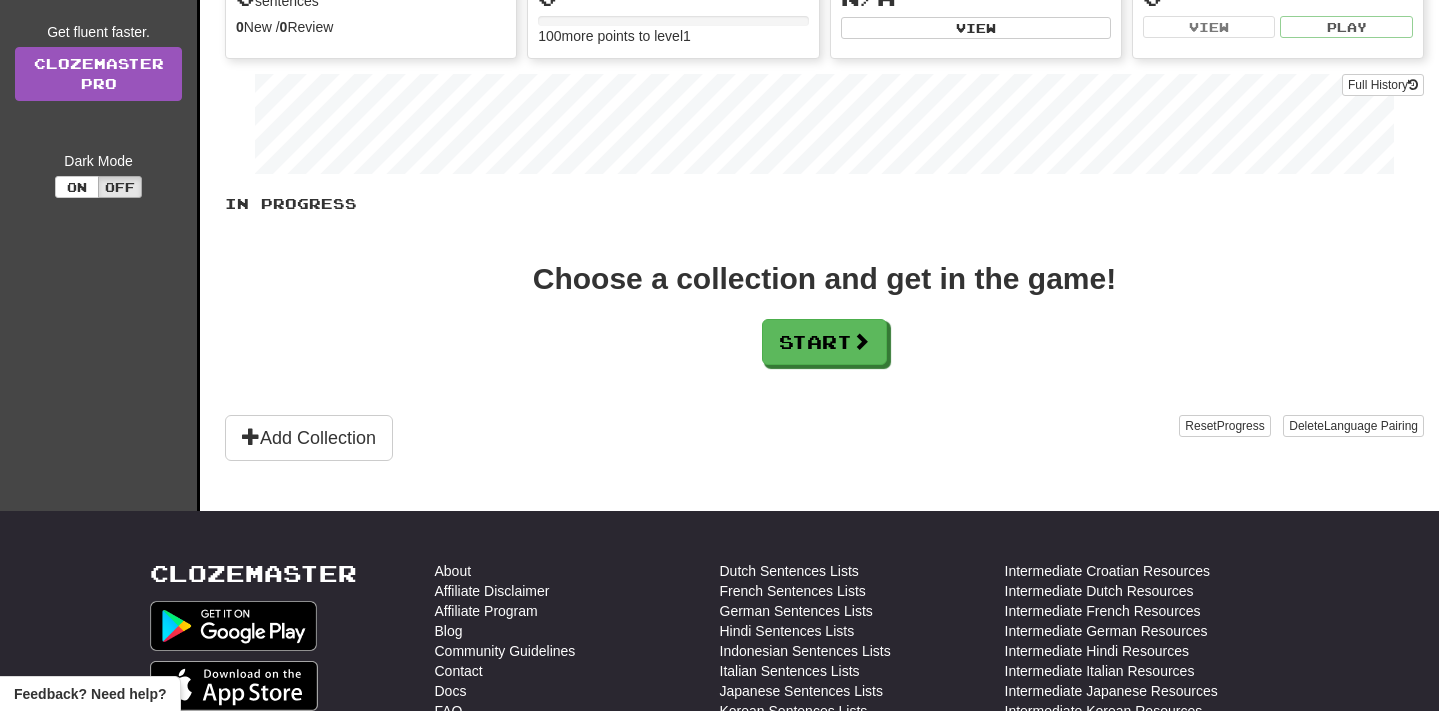 scroll, scrollTop: 316, scrollLeft: 0, axis: vertical 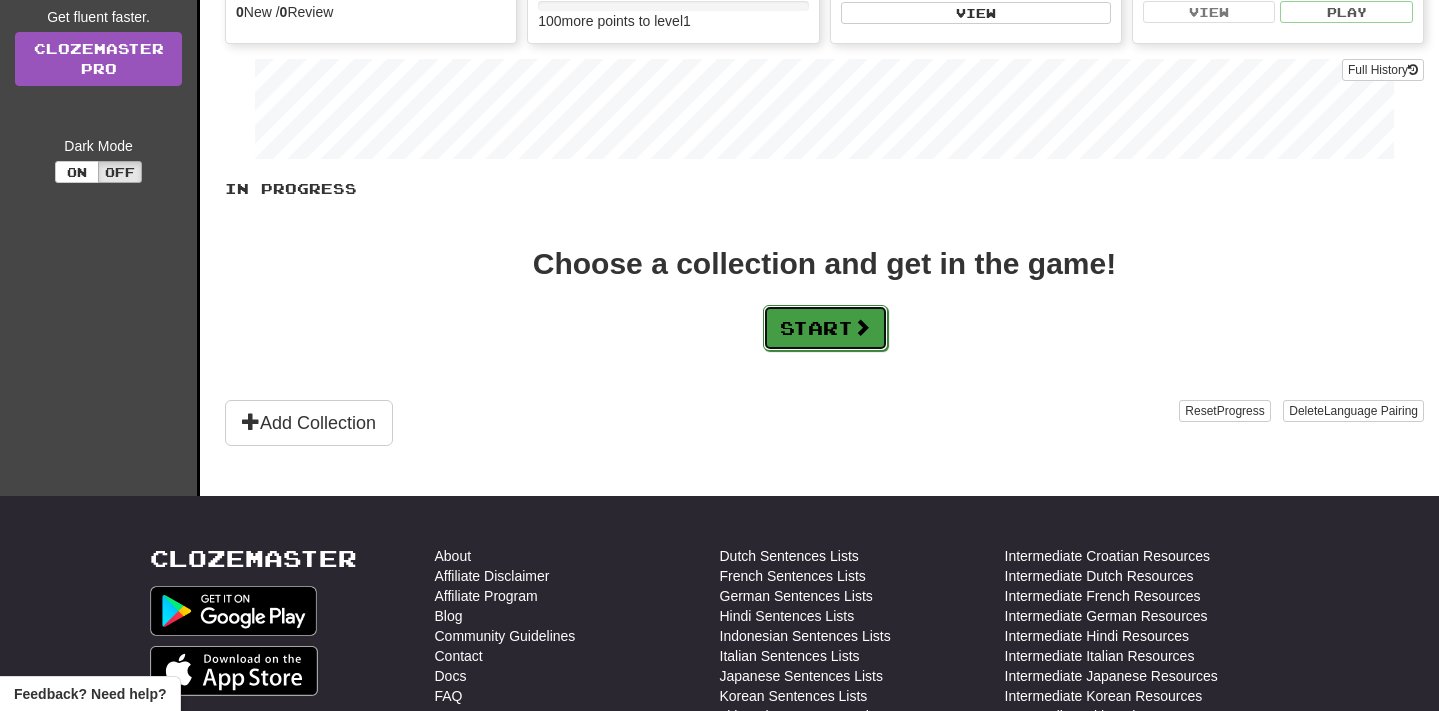 click on "Start" at bounding box center (825, 328) 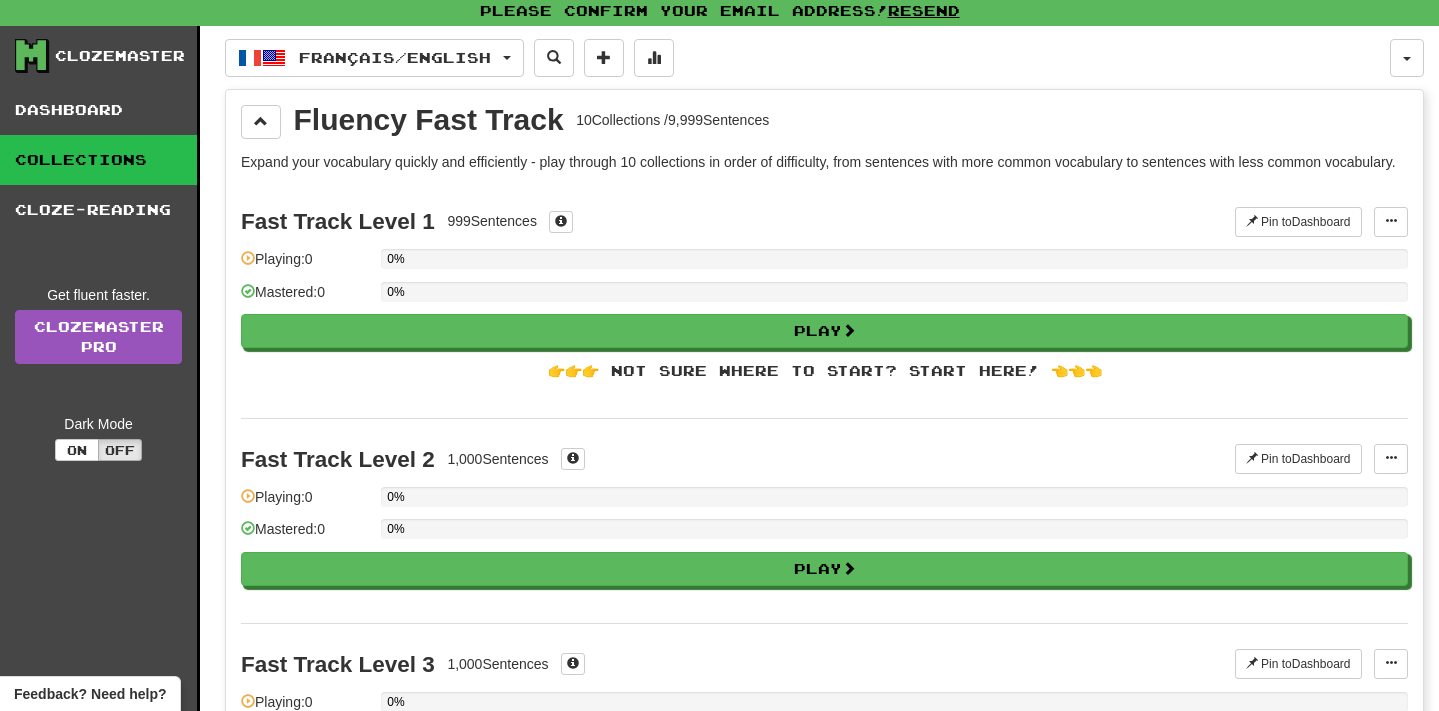 scroll, scrollTop: 44, scrollLeft: 0, axis: vertical 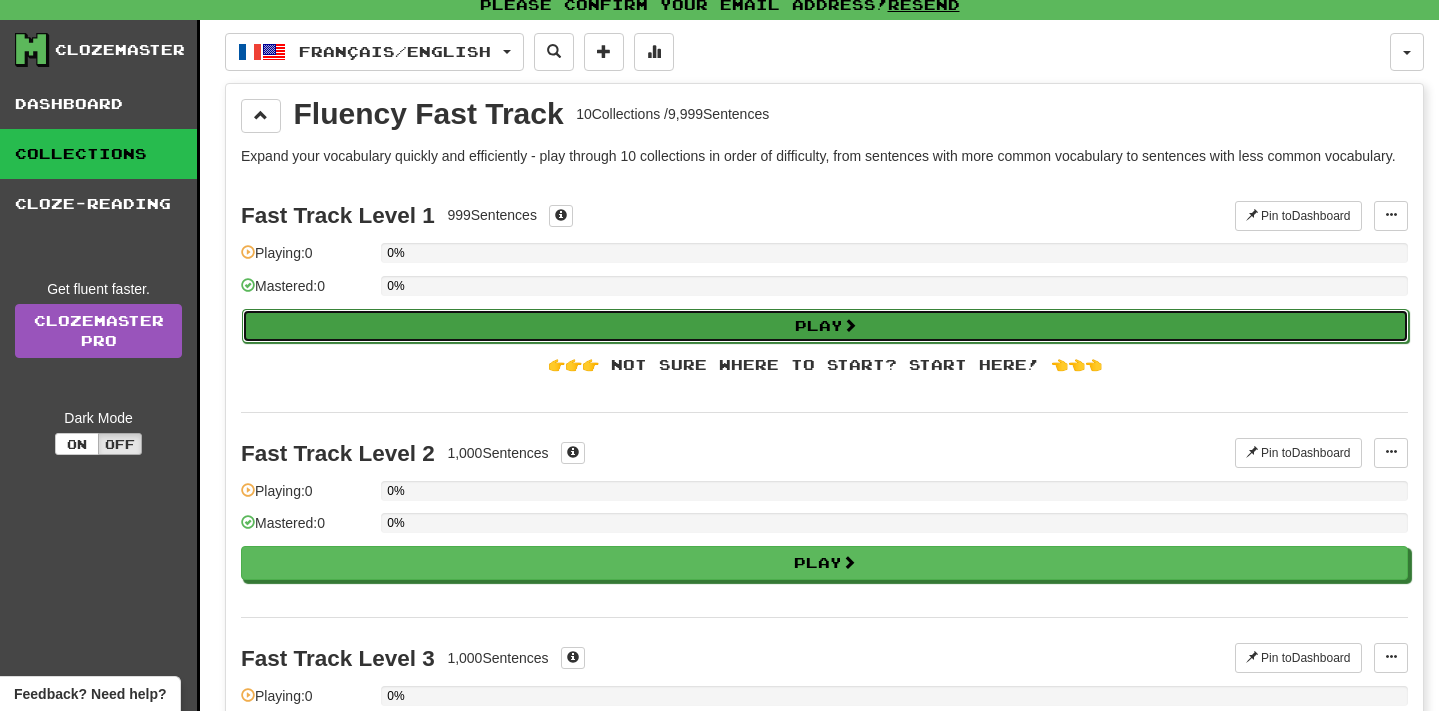 click on "Play" at bounding box center [825, 326] 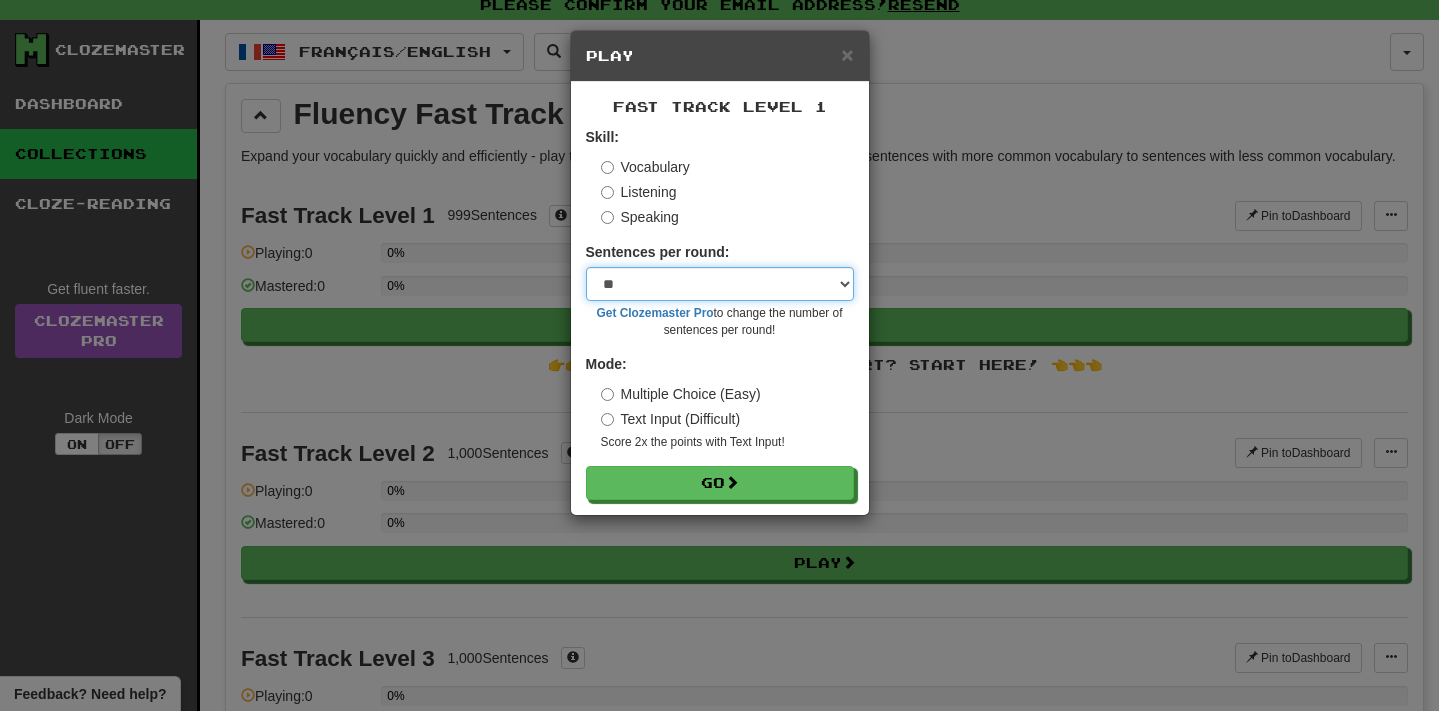 click on "* ** ** ** ** ** *** ********" at bounding box center (720, 284) 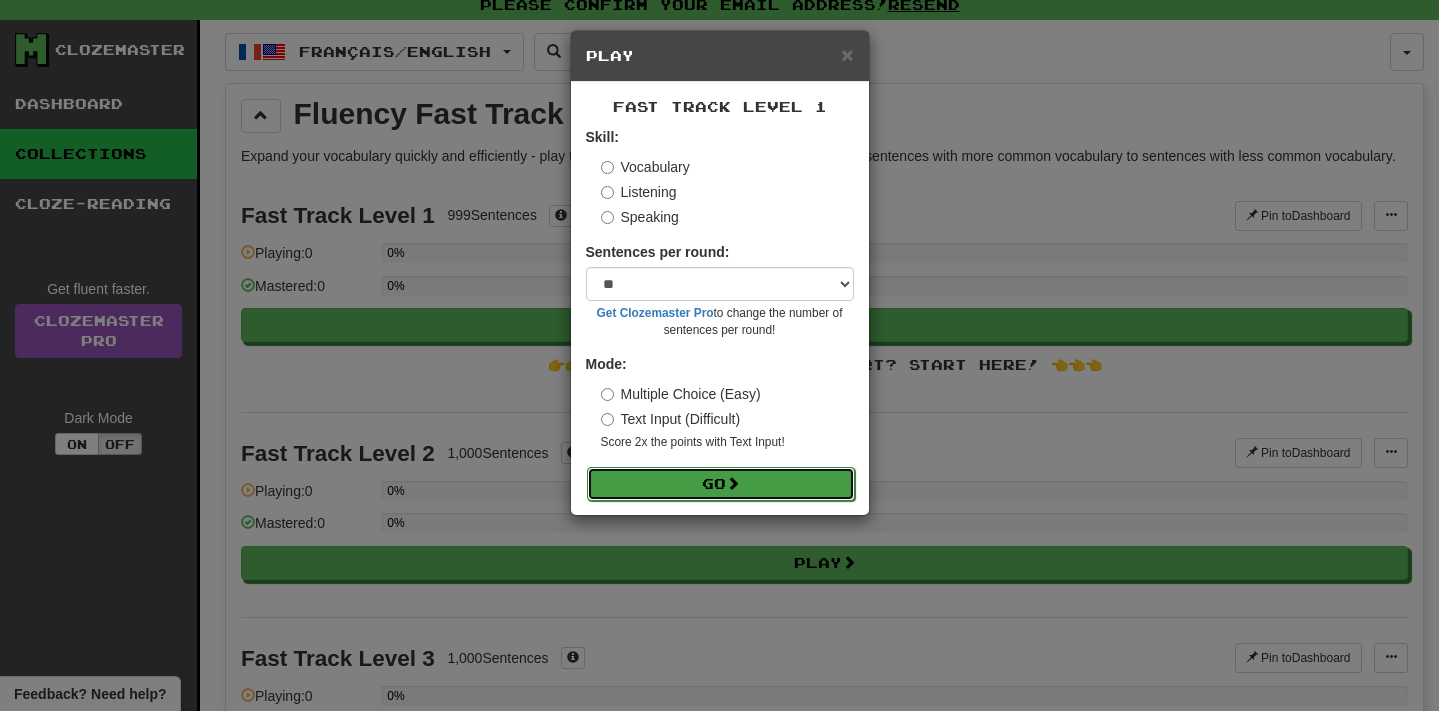 click on "Go" at bounding box center [721, 484] 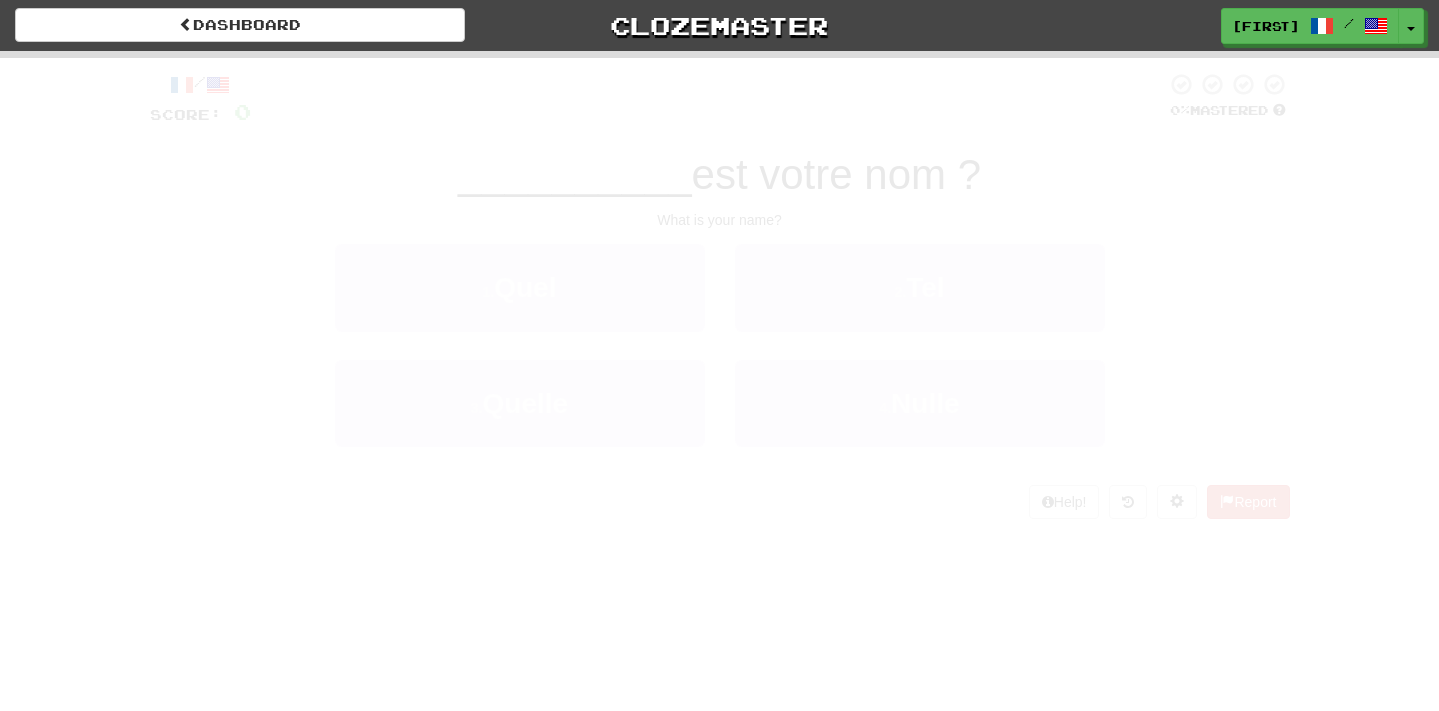 scroll, scrollTop: 0, scrollLeft: 0, axis: both 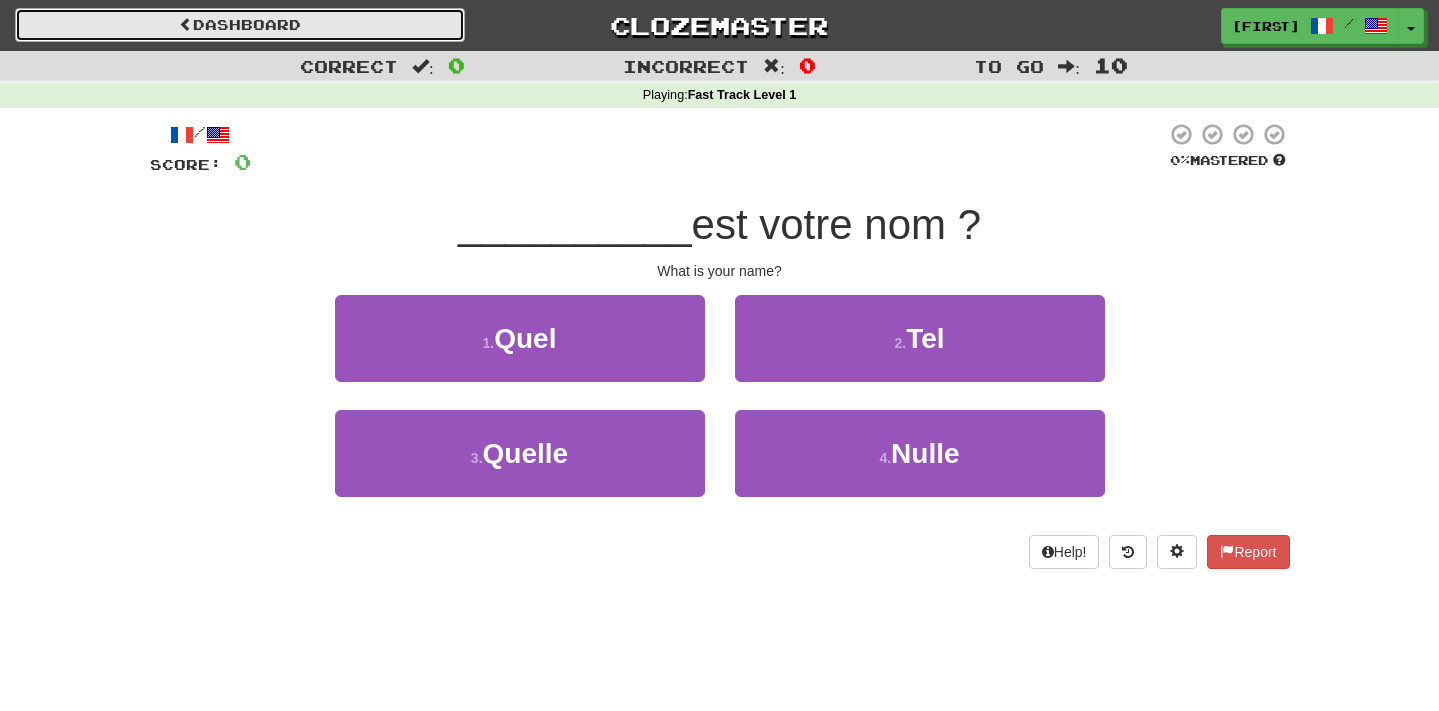 click on "Dashboard" at bounding box center (240, 25) 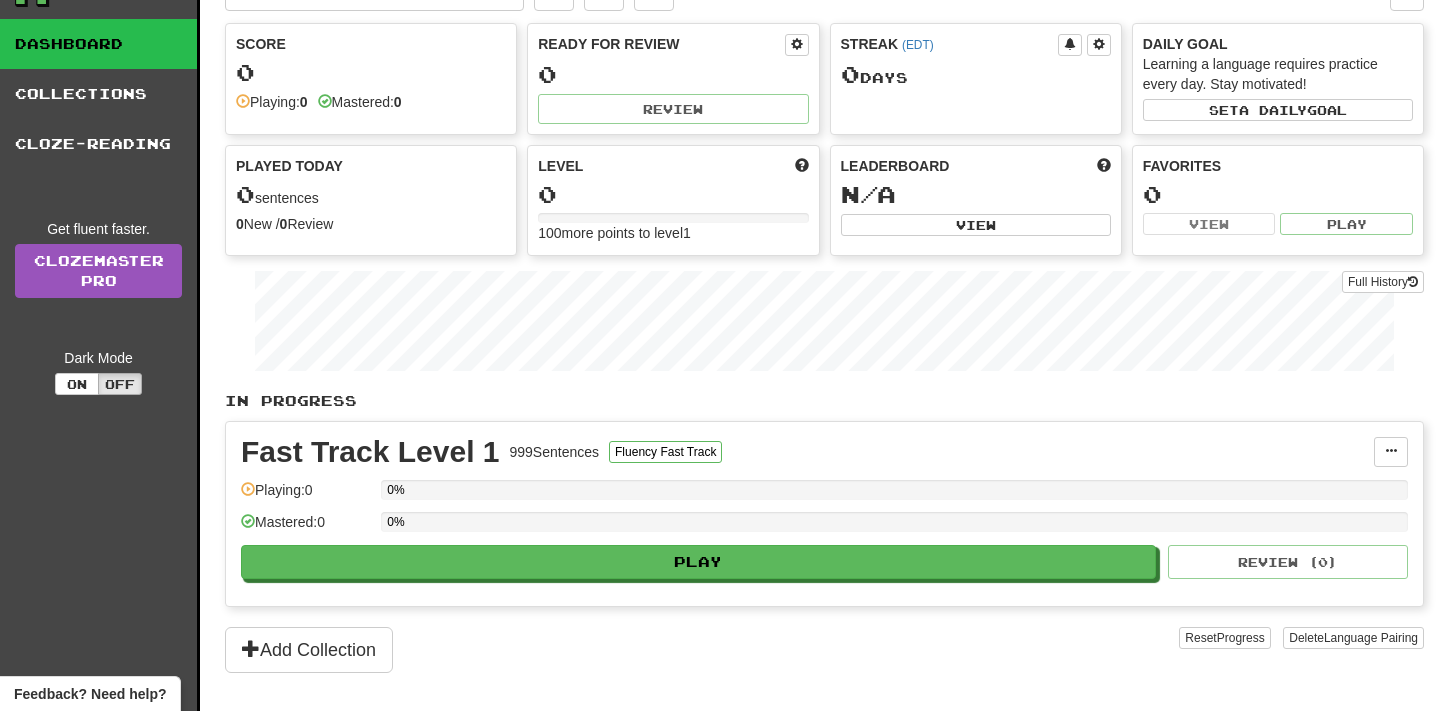 scroll, scrollTop: 73, scrollLeft: 0, axis: vertical 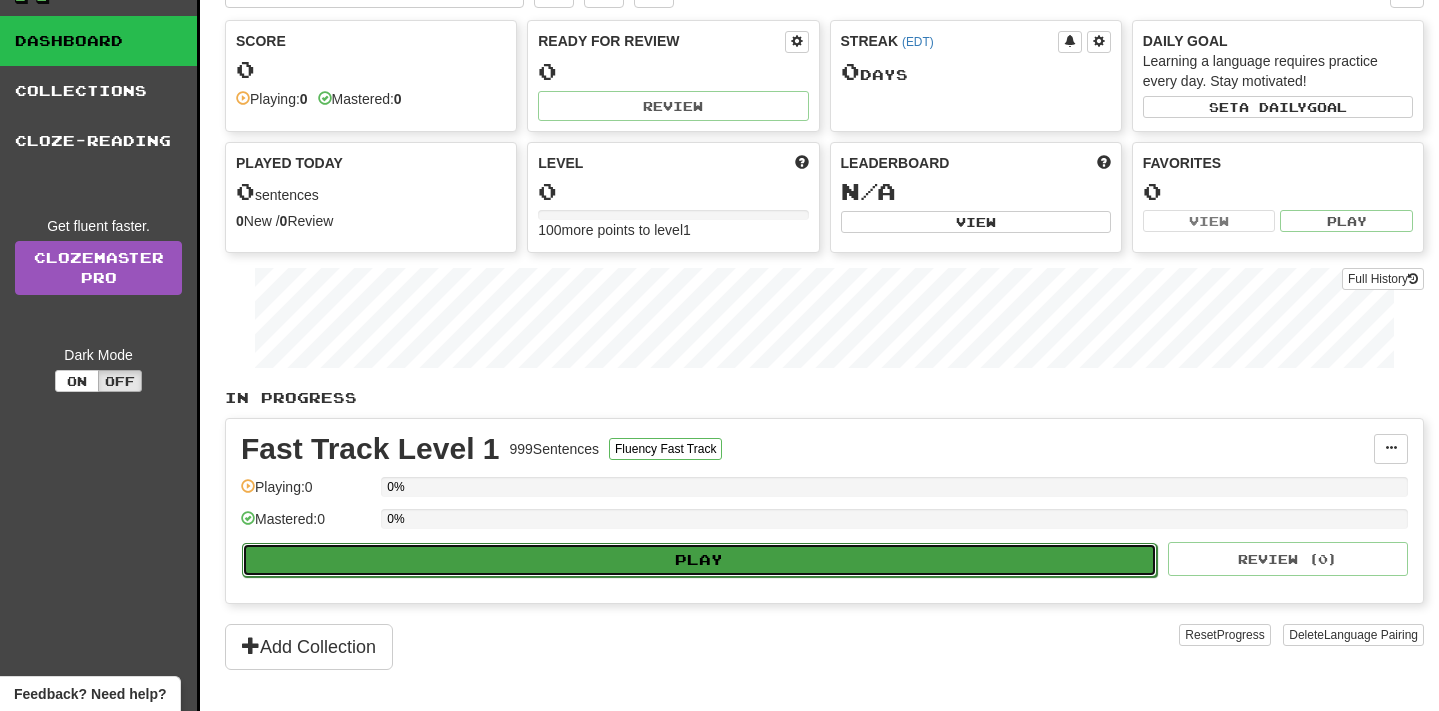 click on "Play" at bounding box center (699, 560) 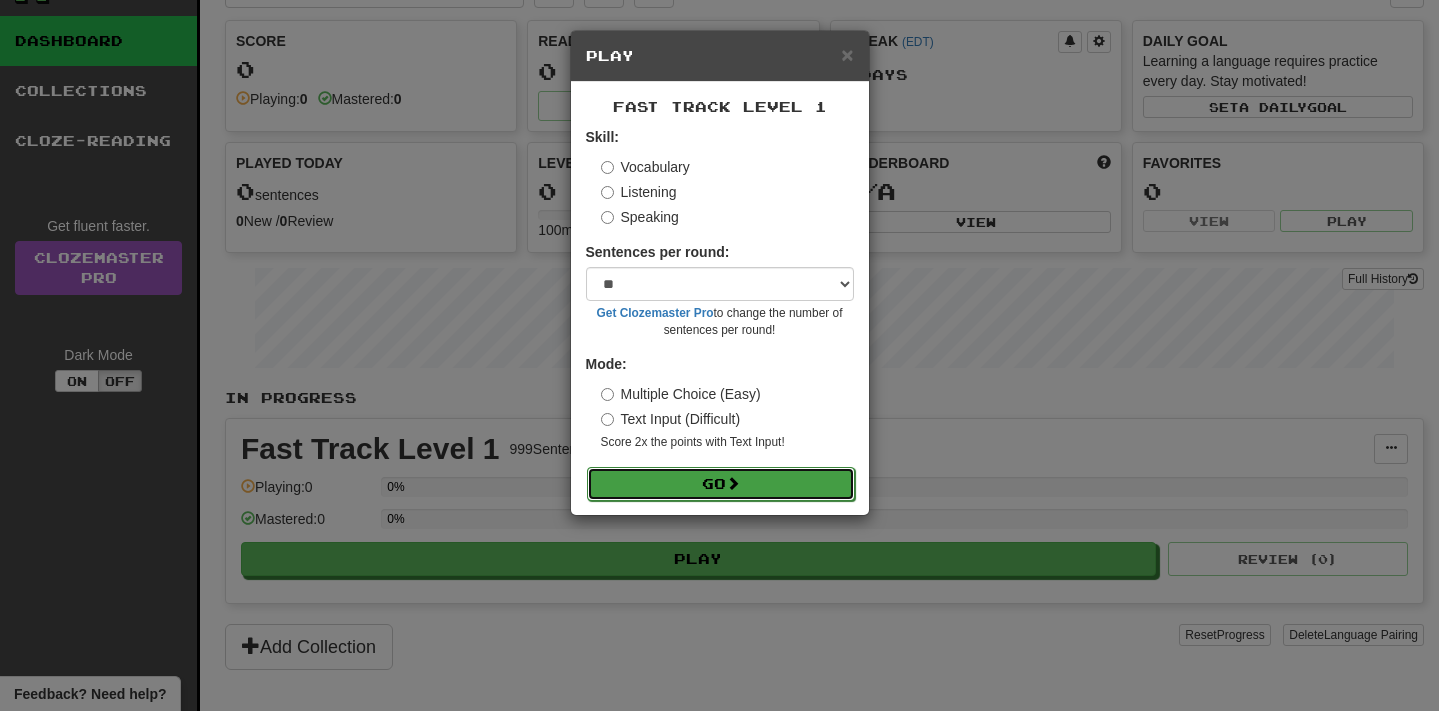 click on "Go" at bounding box center (721, 484) 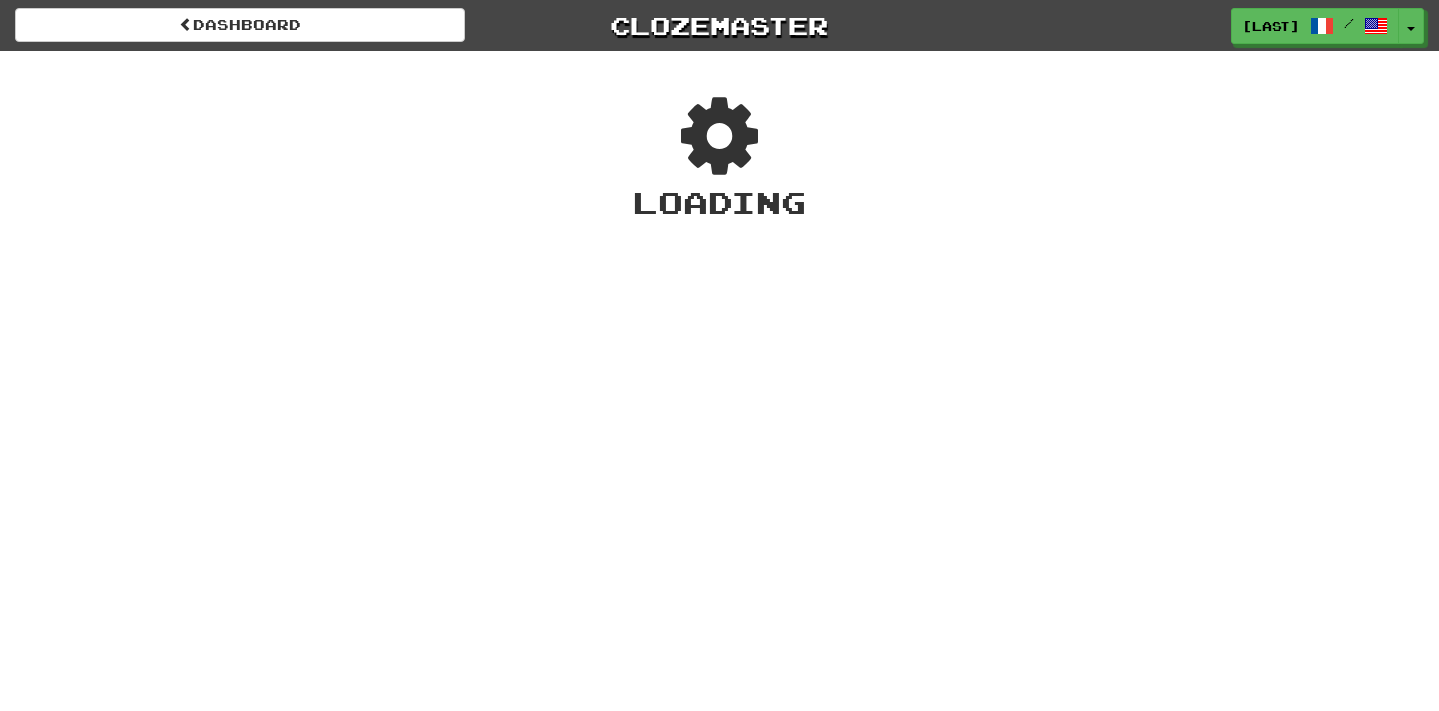 scroll, scrollTop: 0, scrollLeft: 0, axis: both 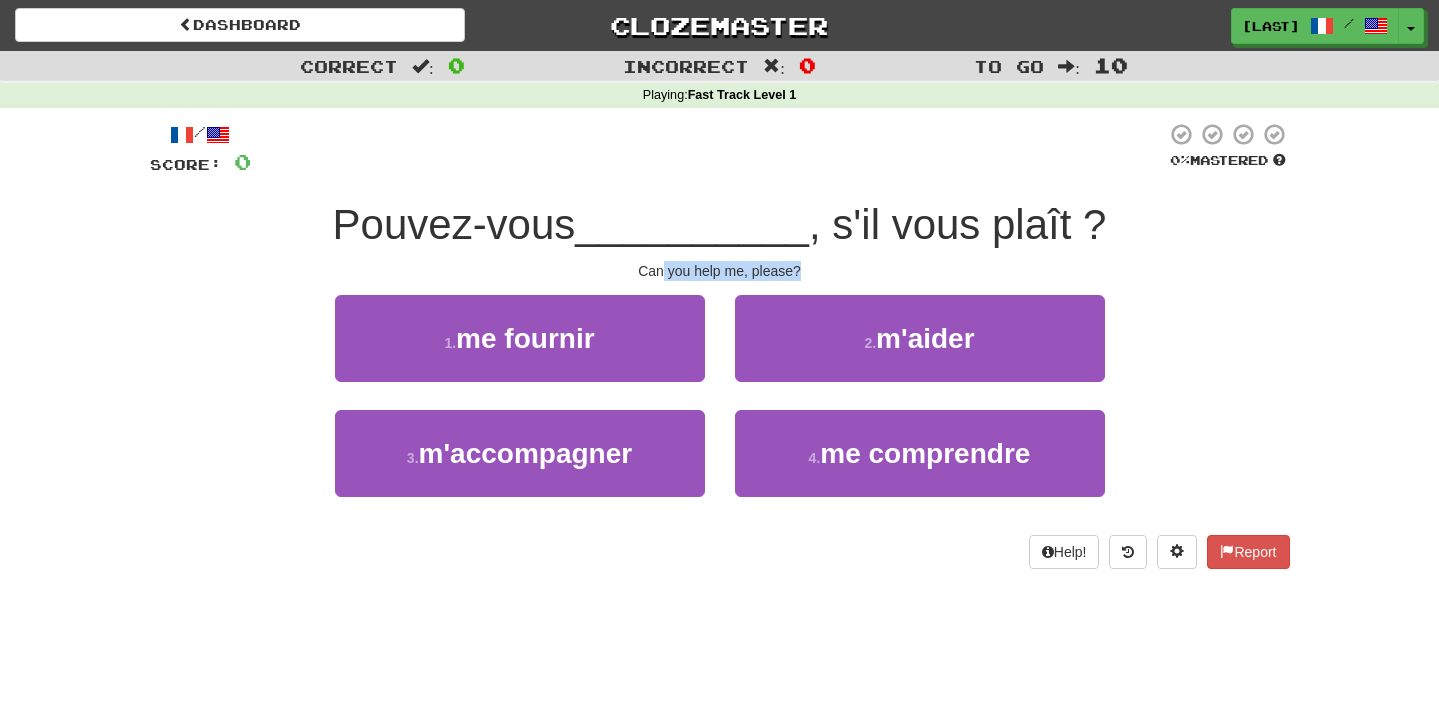 drag, startPoint x: 663, startPoint y: 276, endPoint x: 809, endPoint y: 277, distance: 146.00342 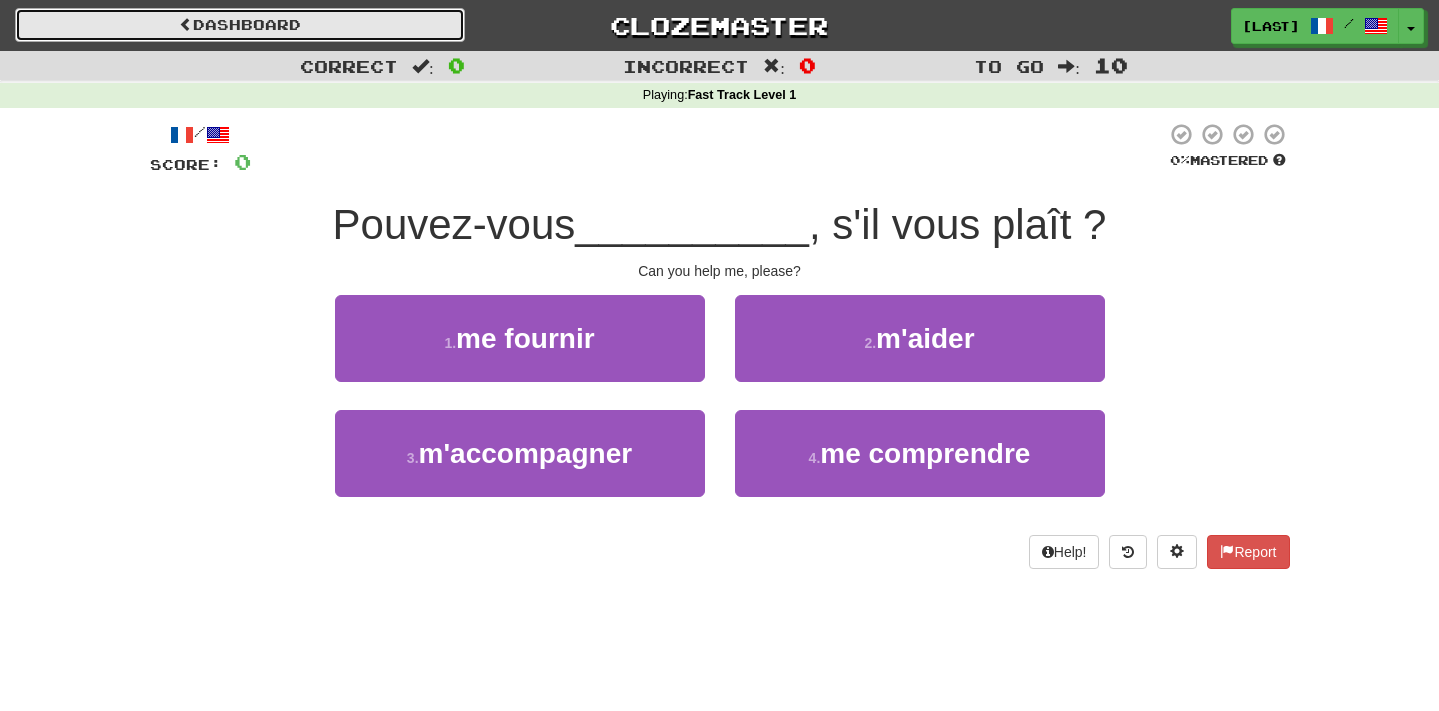 click on "Dashboard" at bounding box center (240, 25) 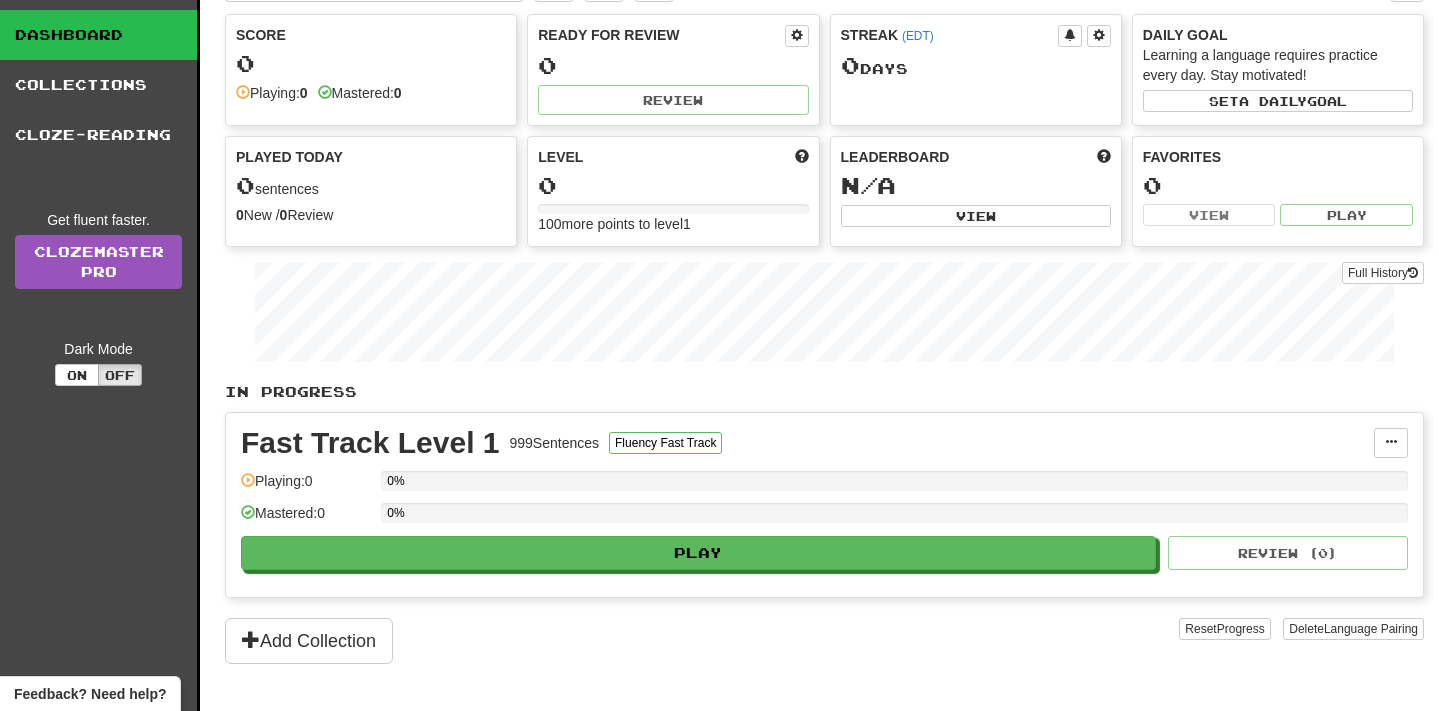 scroll, scrollTop: 115, scrollLeft: 0, axis: vertical 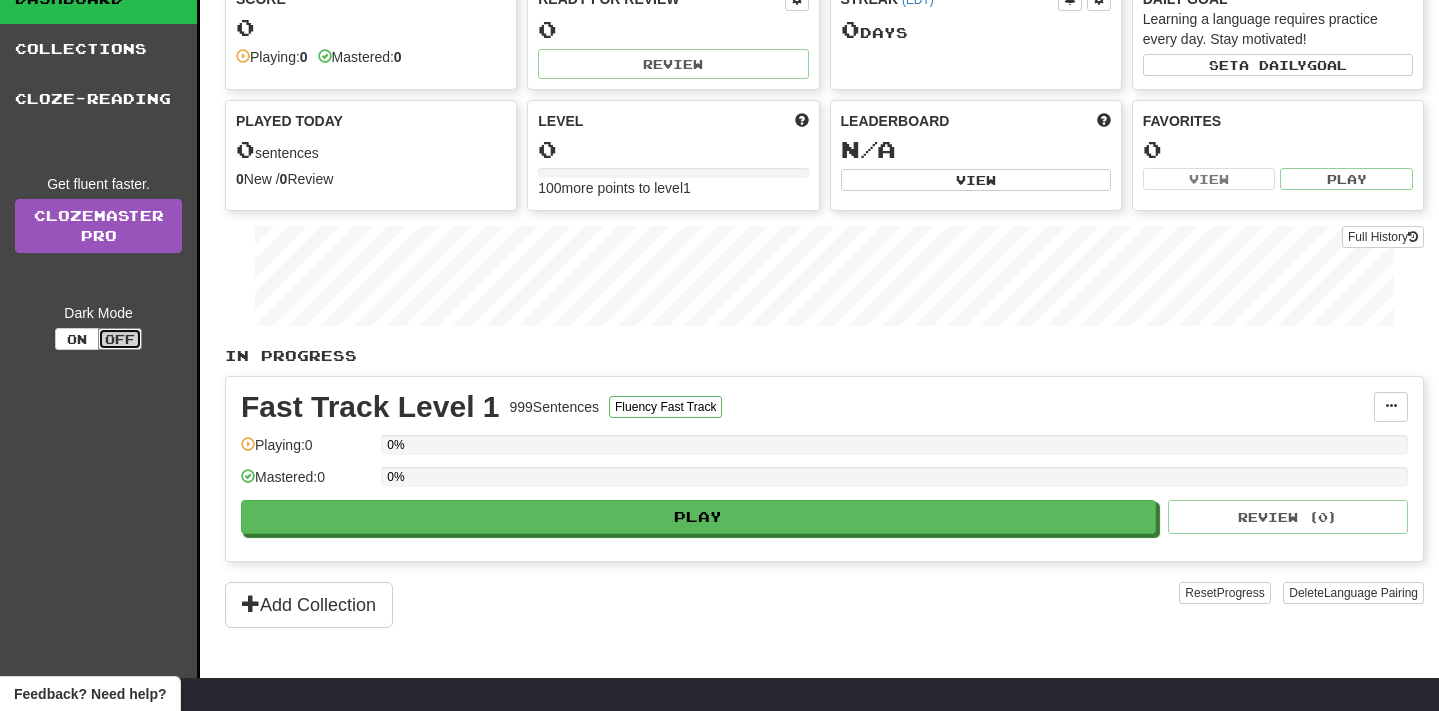 click on "Off" at bounding box center [120, 339] 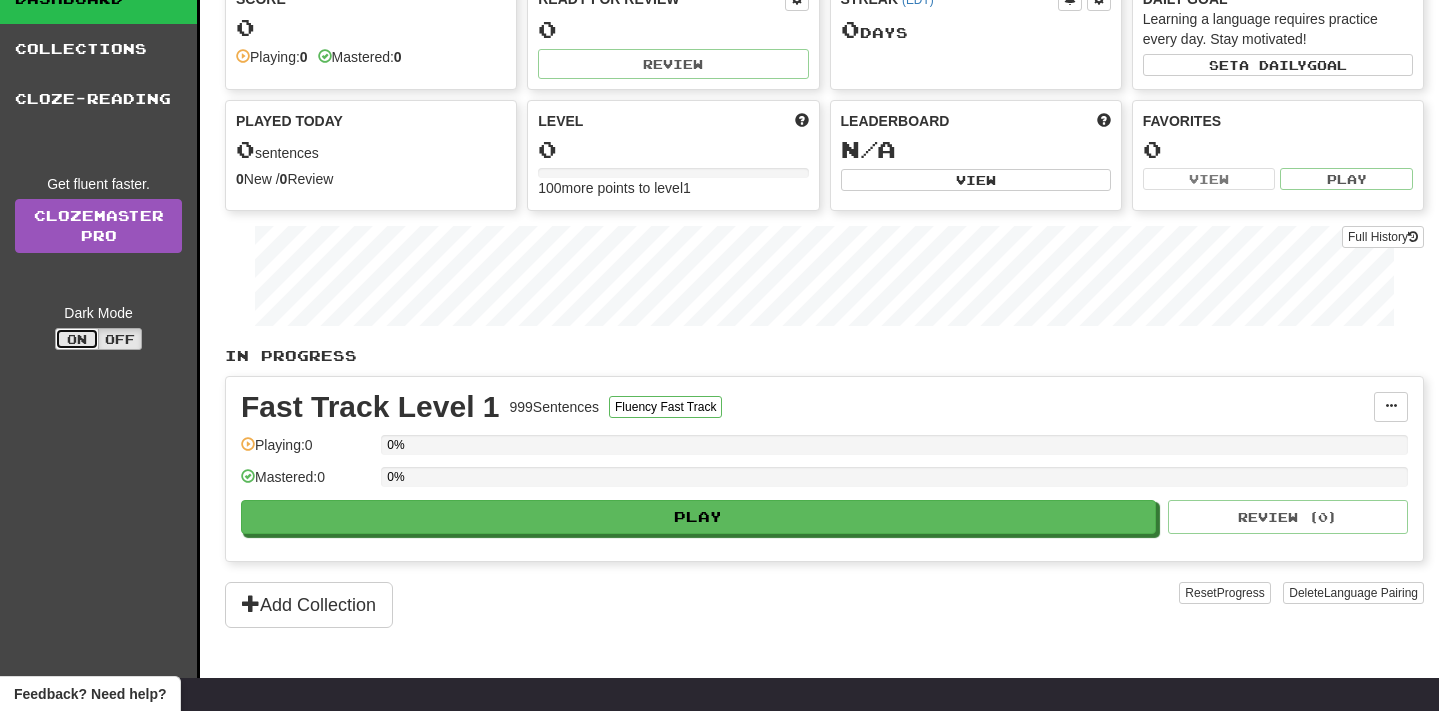 click on "On" at bounding box center (77, 339) 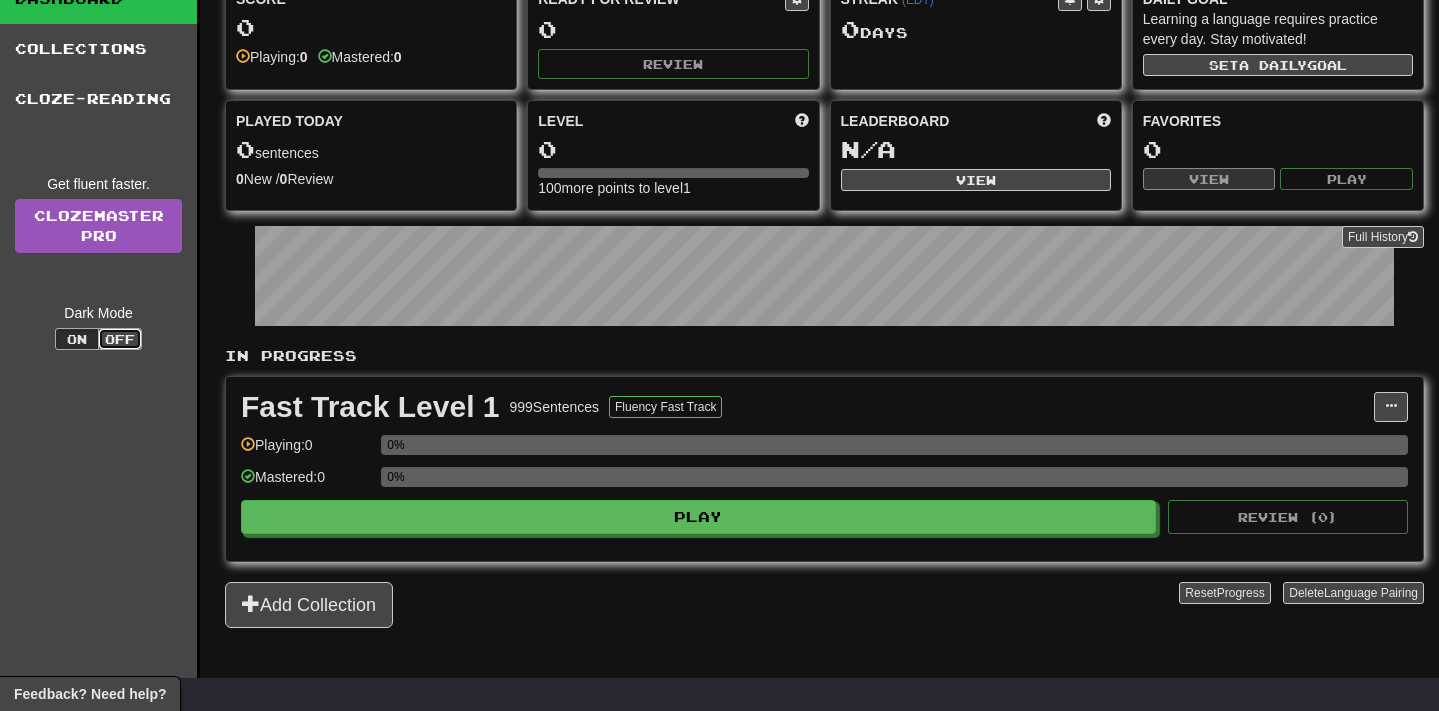 click on "Off" at bounding box center (120, 339) 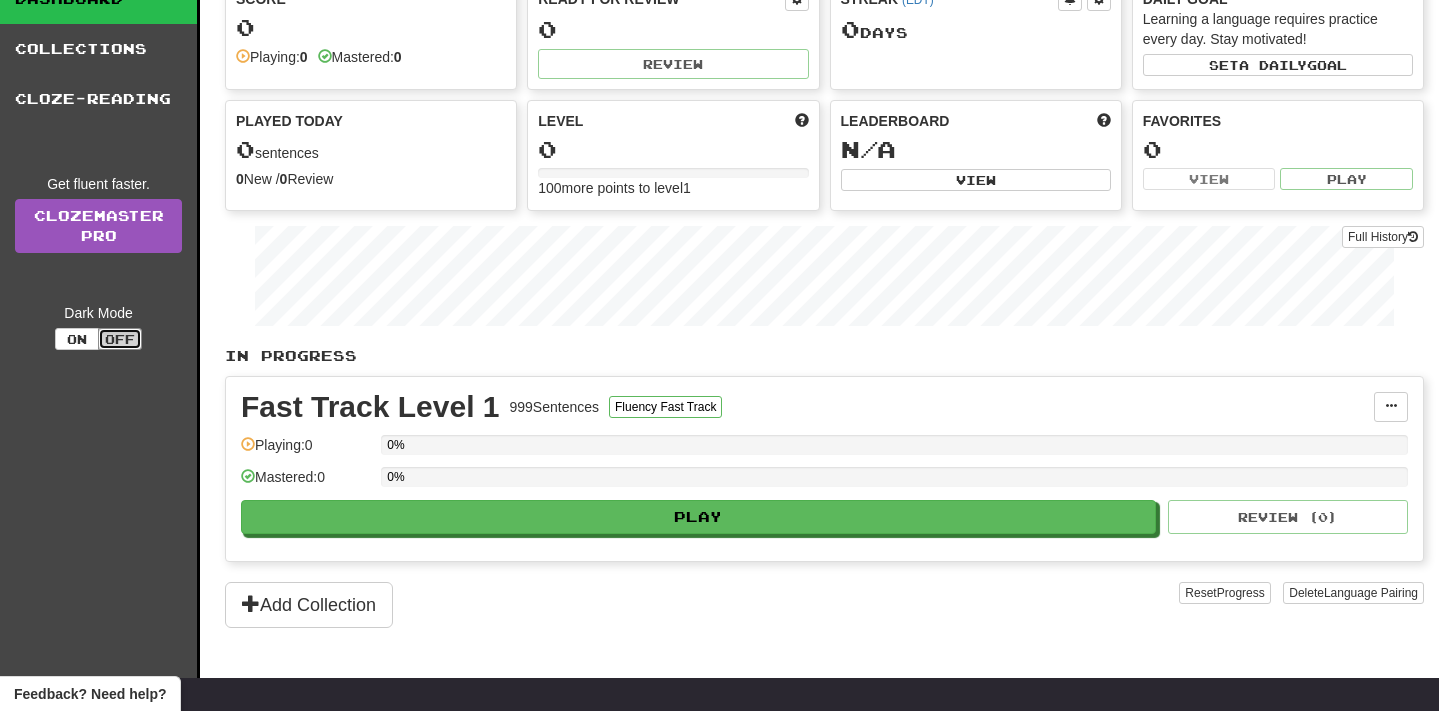scroll, scrollTop: 0, scrollLeft: 0, axis: both 